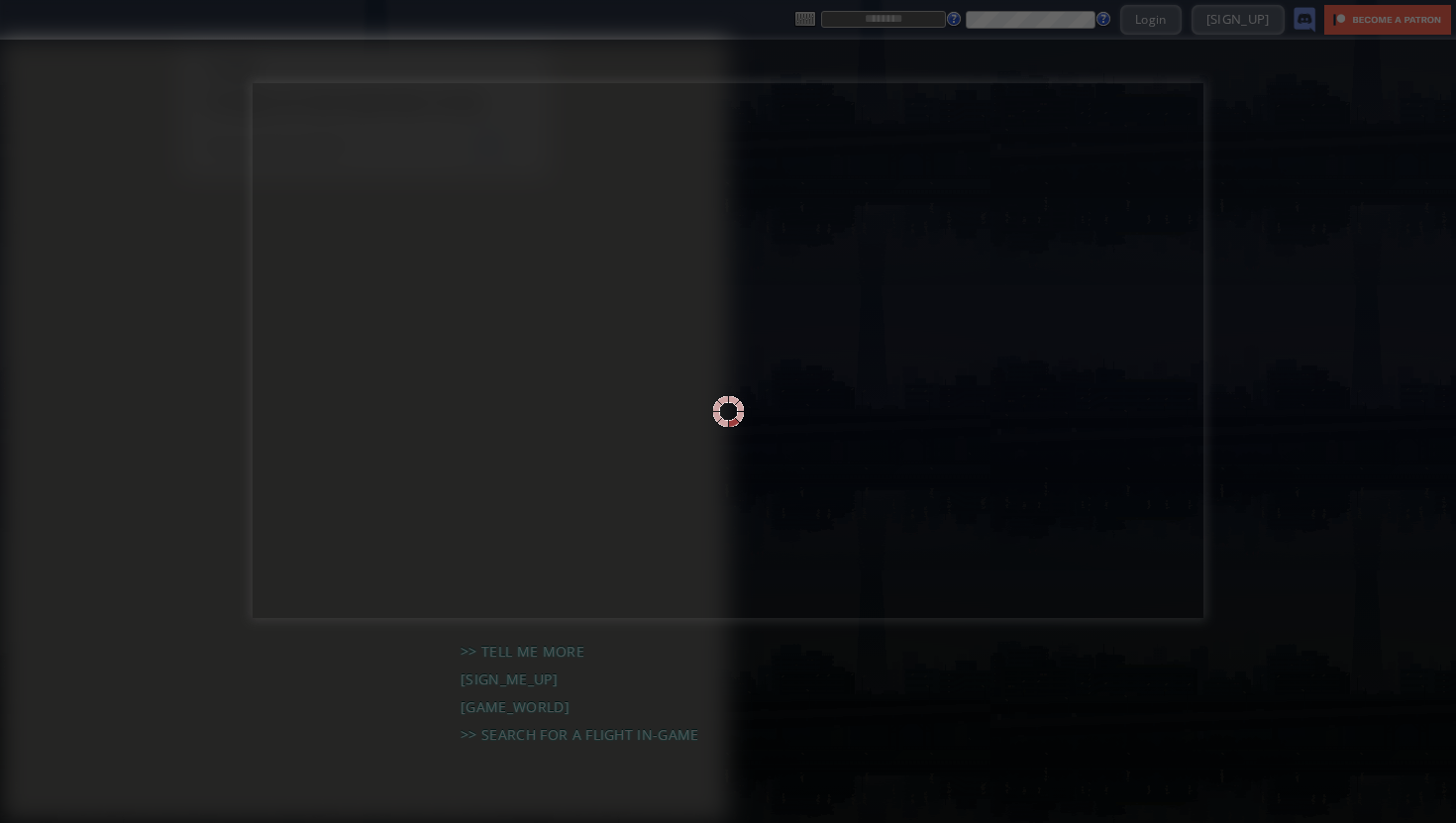 scroll, scrollTop: 0, scrollLeft: 0, axis: both 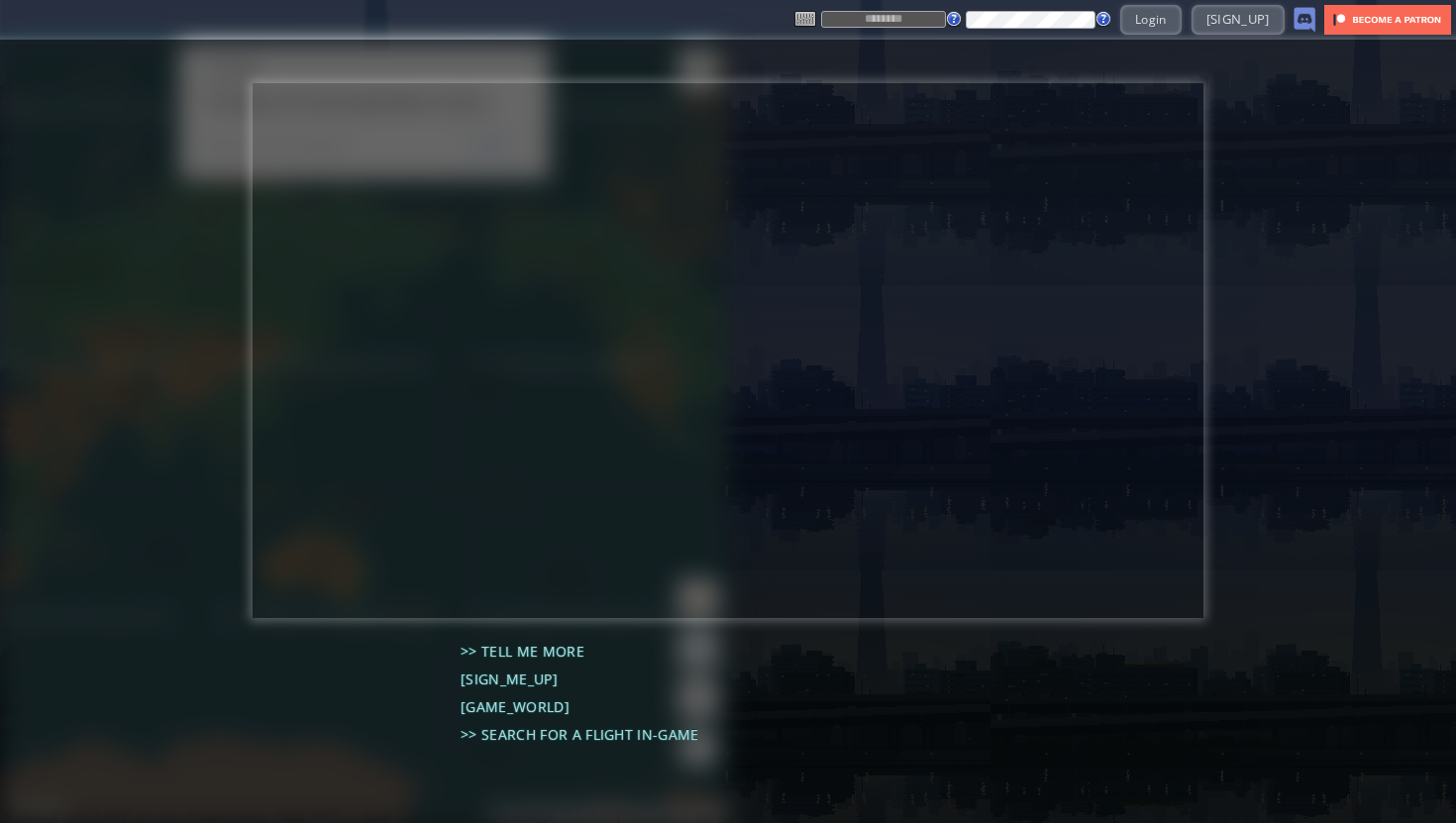 click on "Login
Sign Up" at bounding box center (1055, 19) 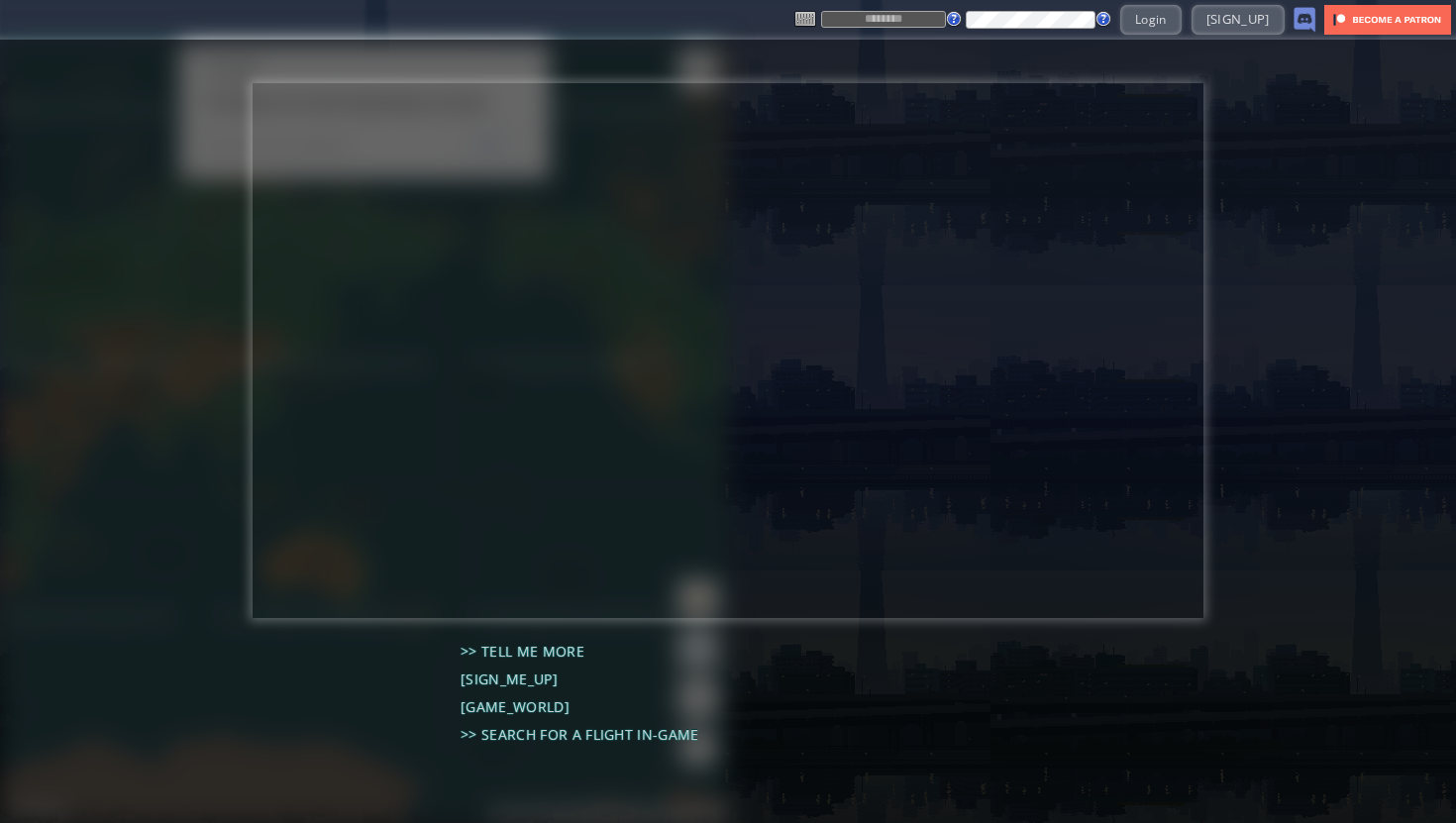 type on "******" 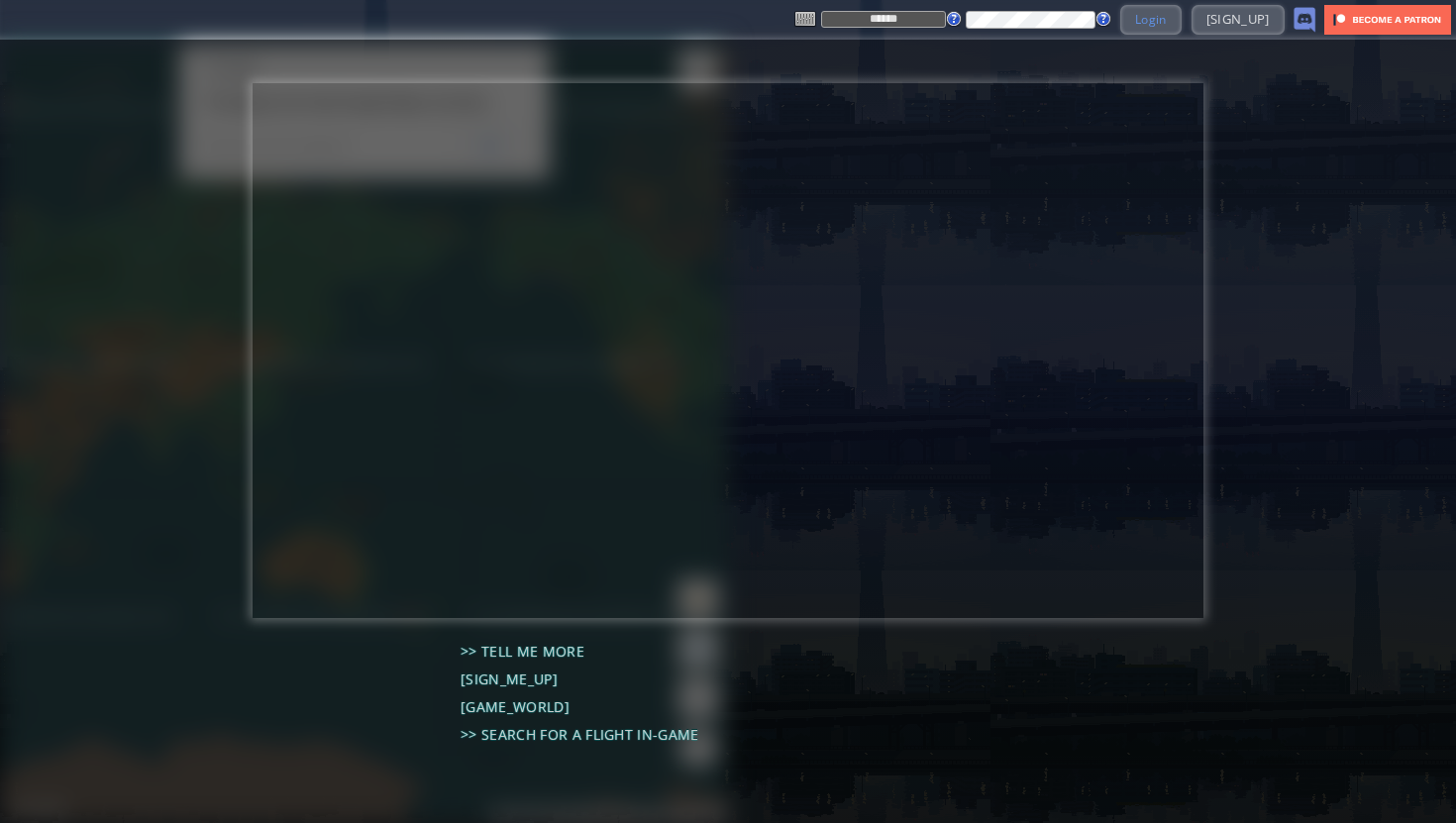 click on "Login" at bounding box center [1151, 19] 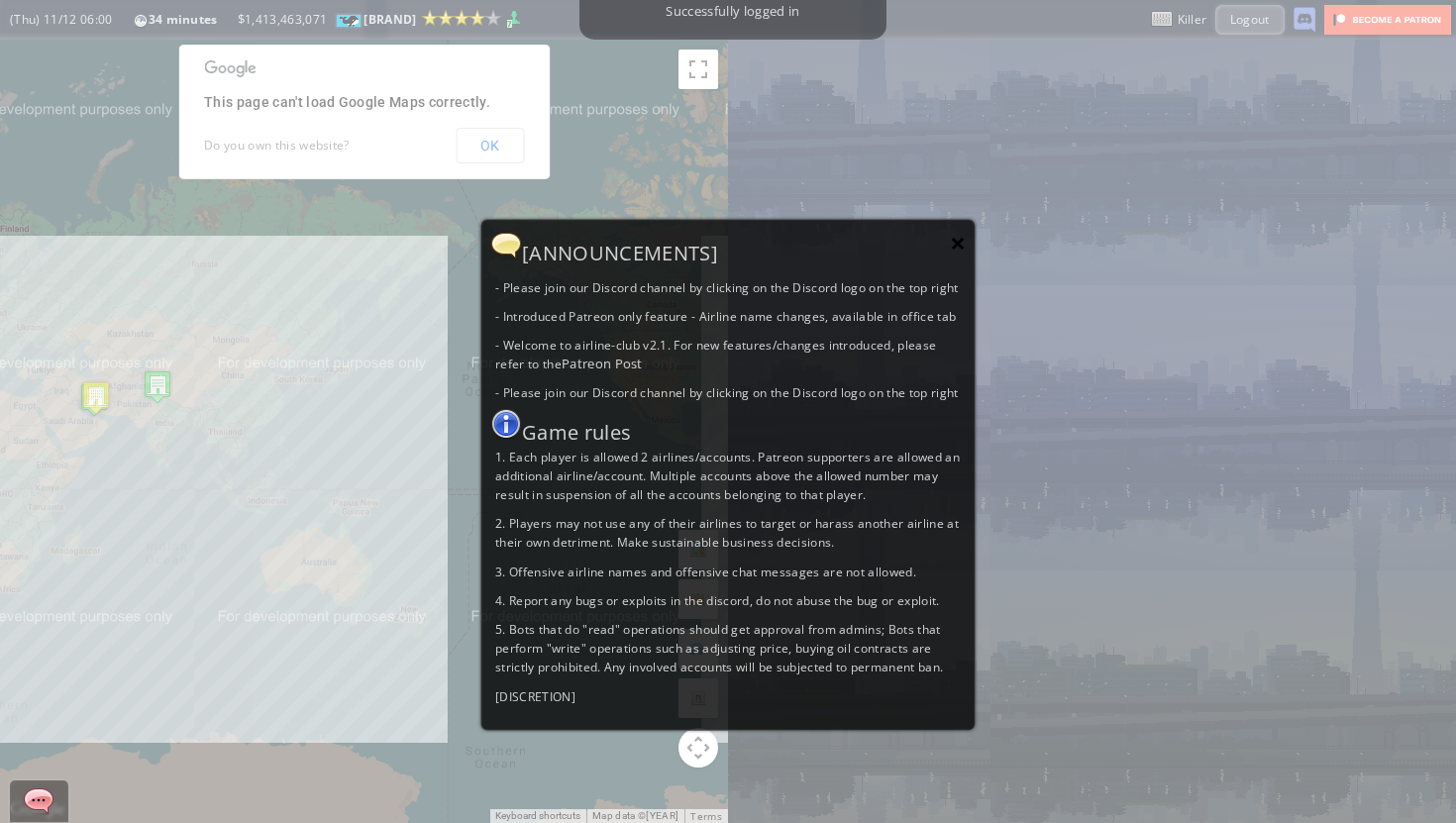 click on "×" at bounding box center (958, 243) 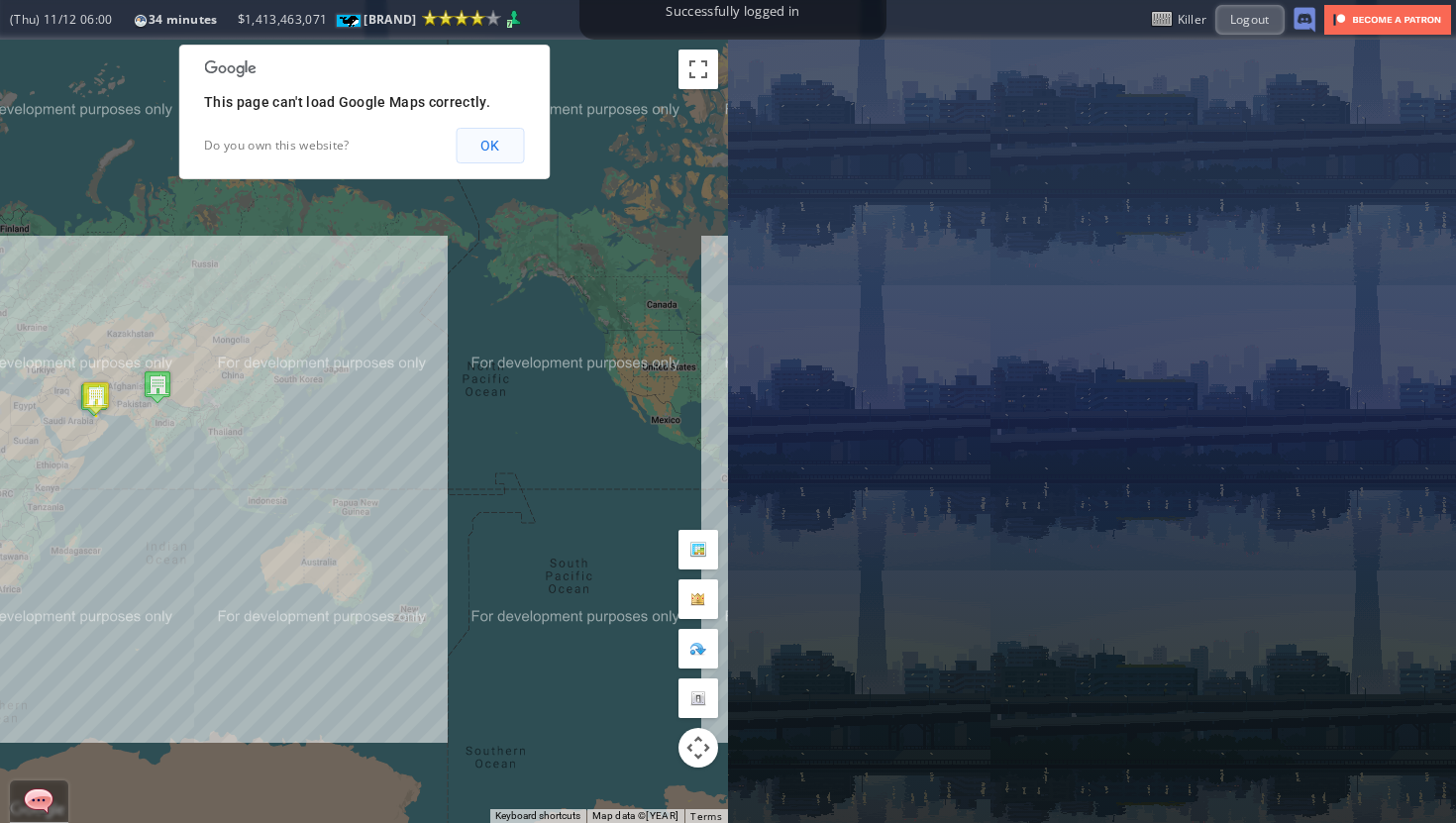 click on "OK" at bounding box center (489, 146) 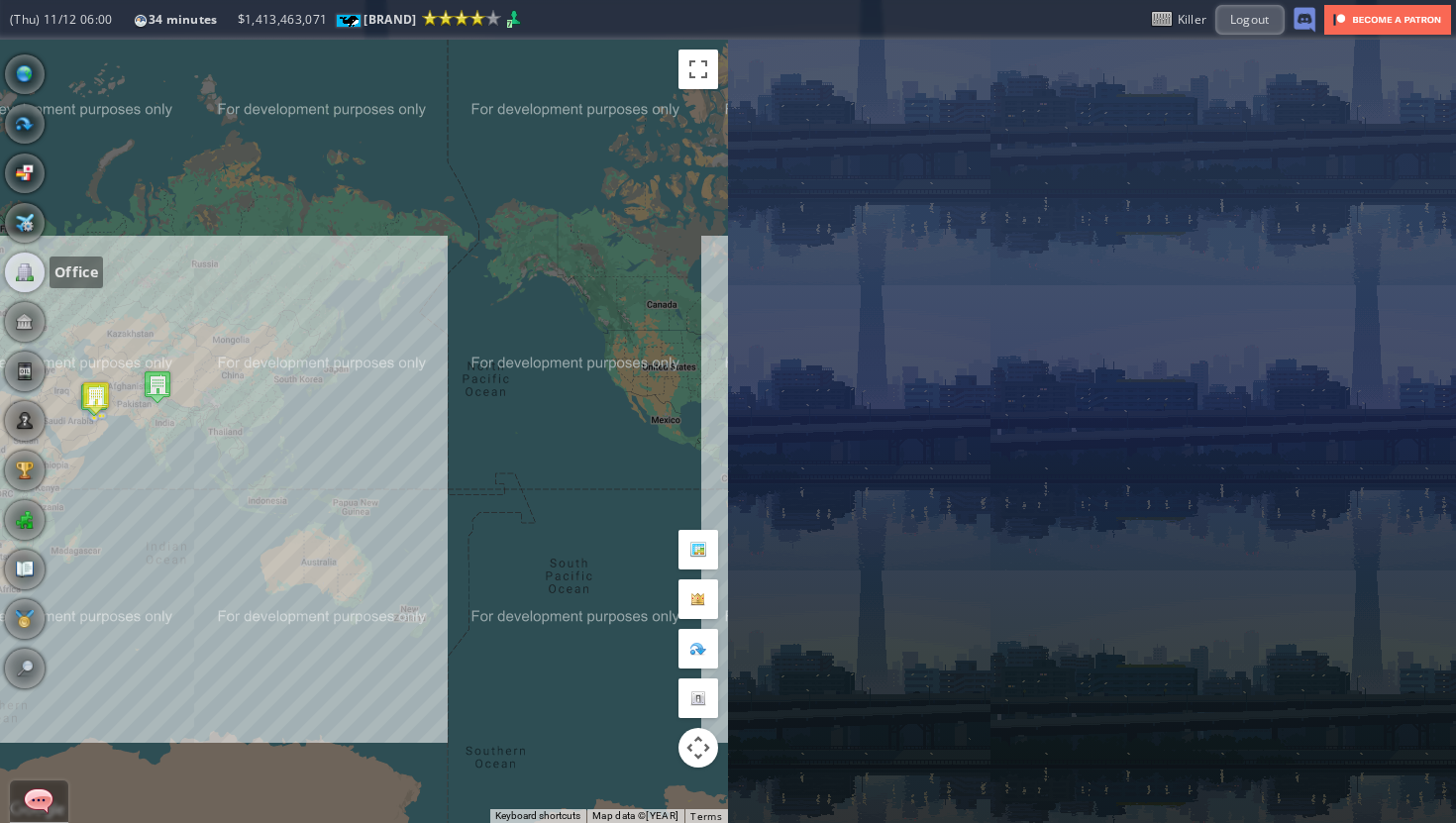 click at bounding box center [25, 272] 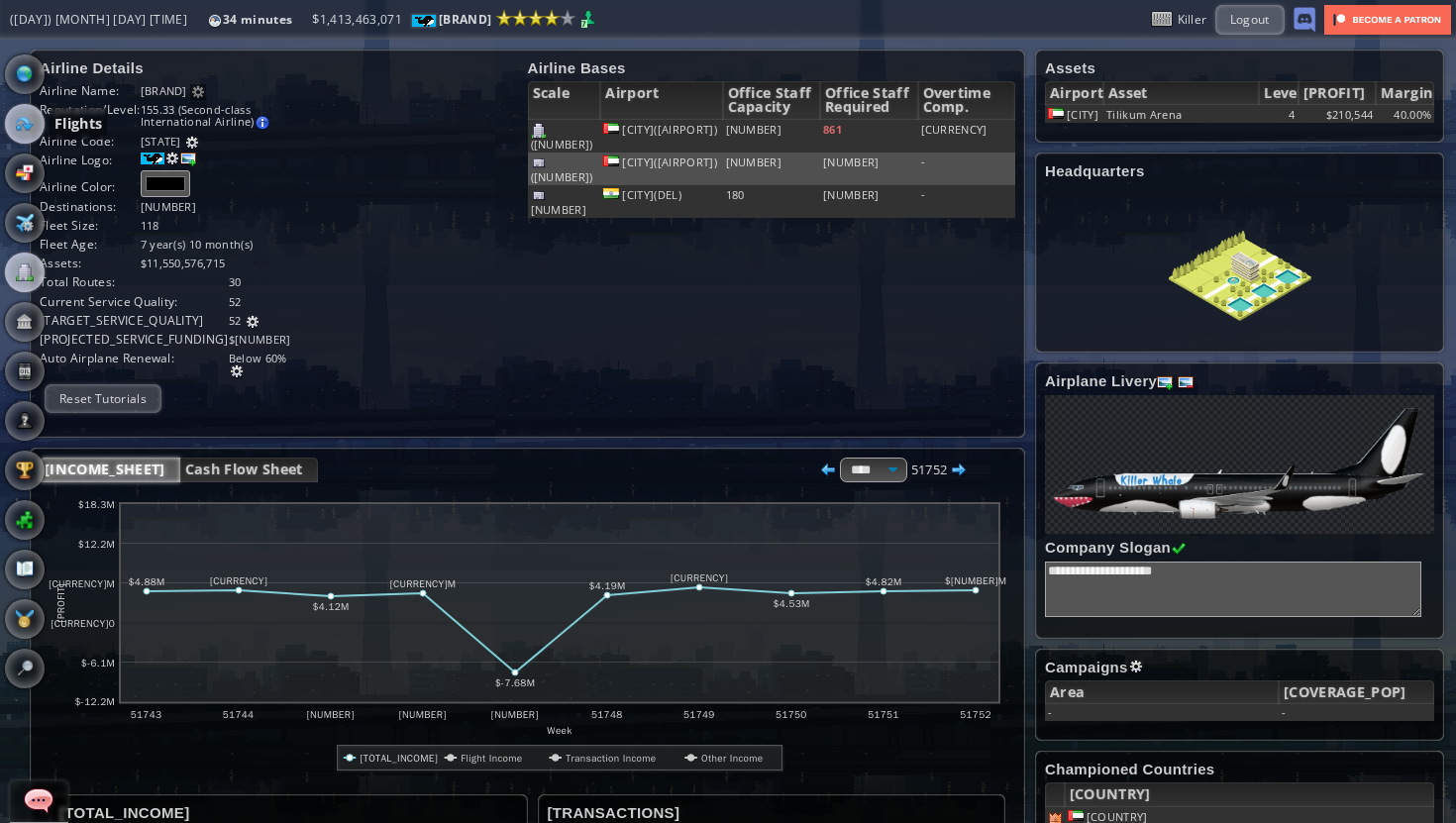 click at bounding box center (25, 124) 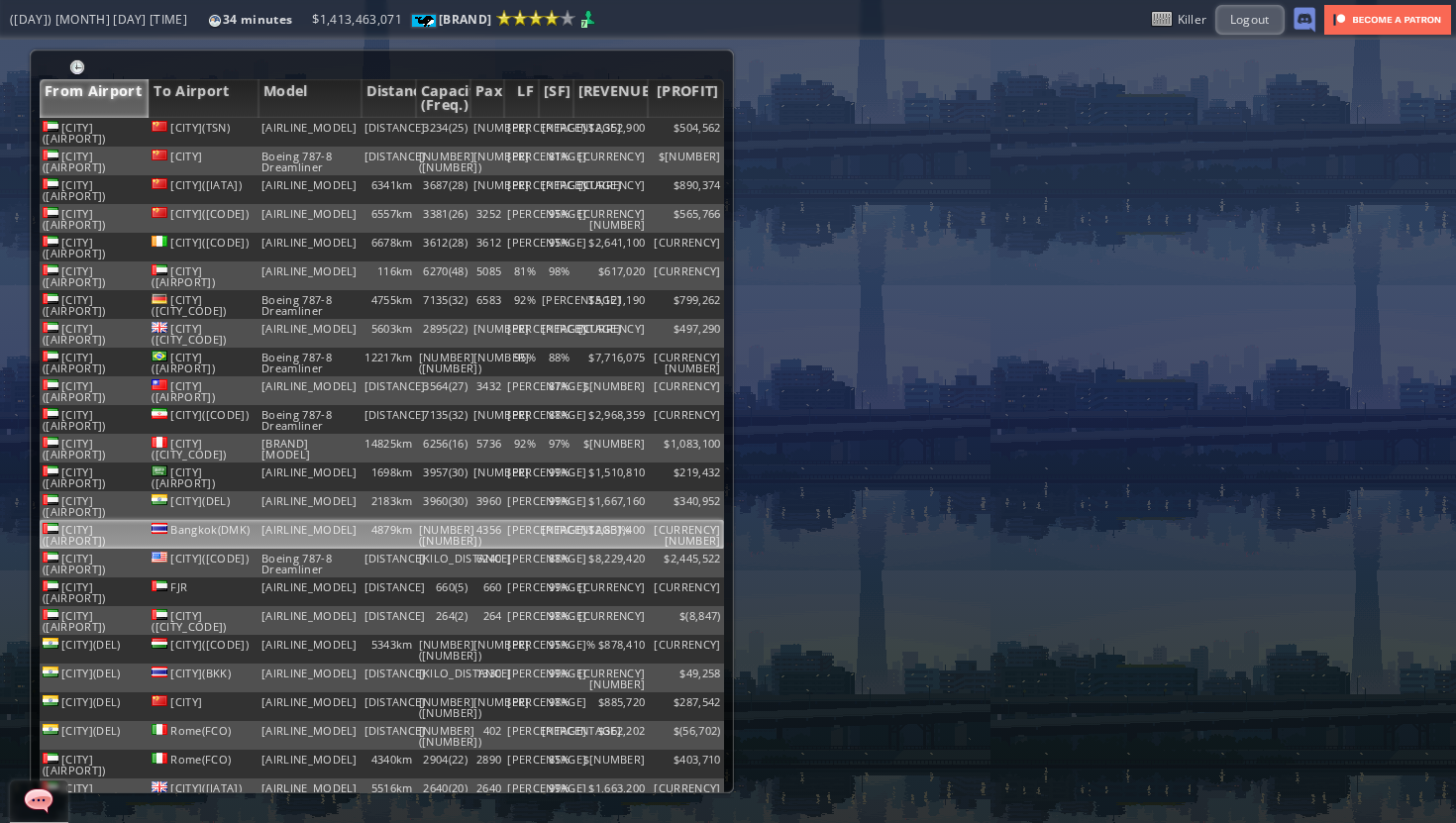 scroll, scrollTop: 45, scrollLeft: 0, axis: vertical 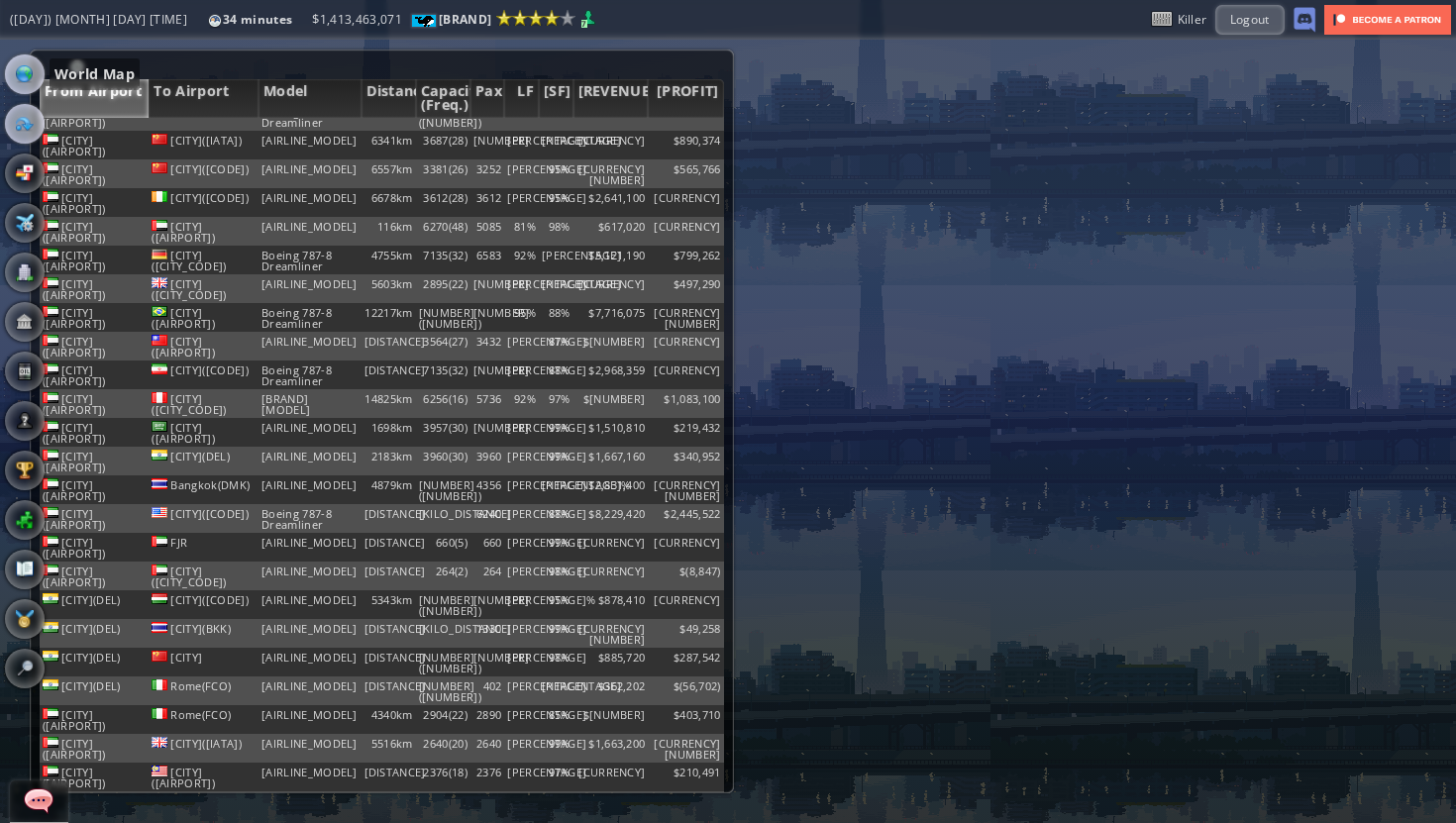 click at bounding box center [25, 74] 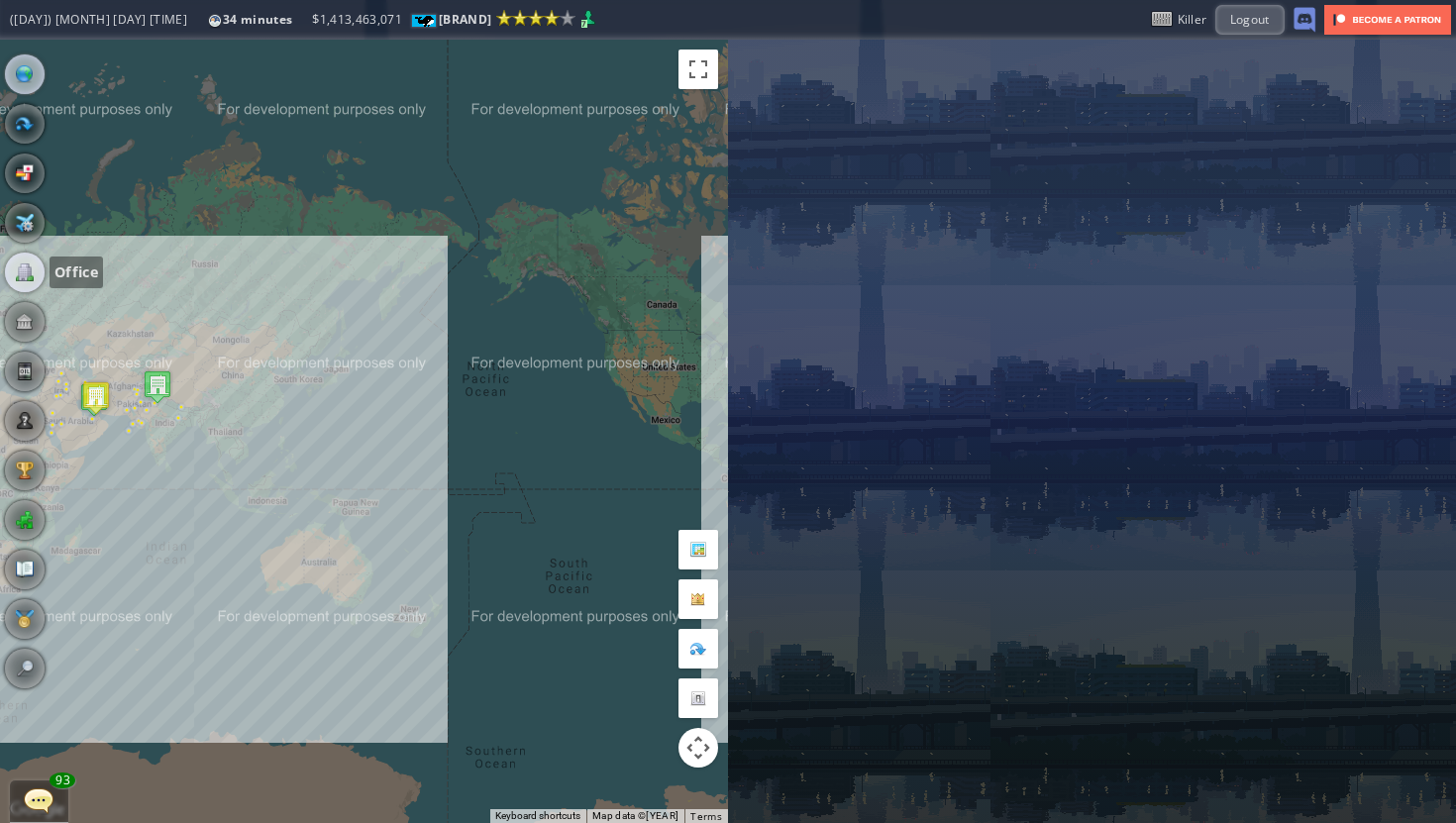 click at bounding box center (25, 272) 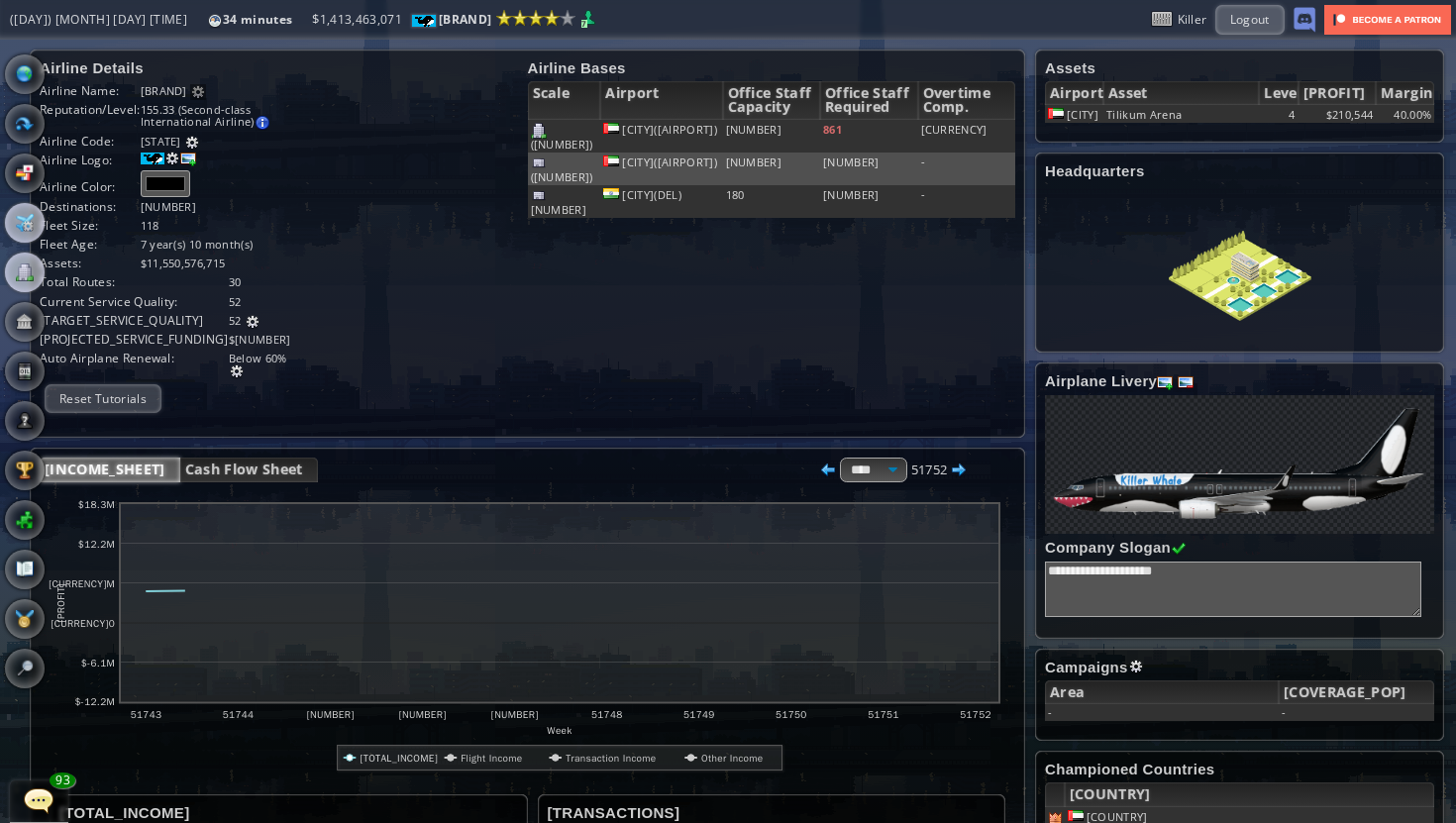 click at bounding box center [25, 223] 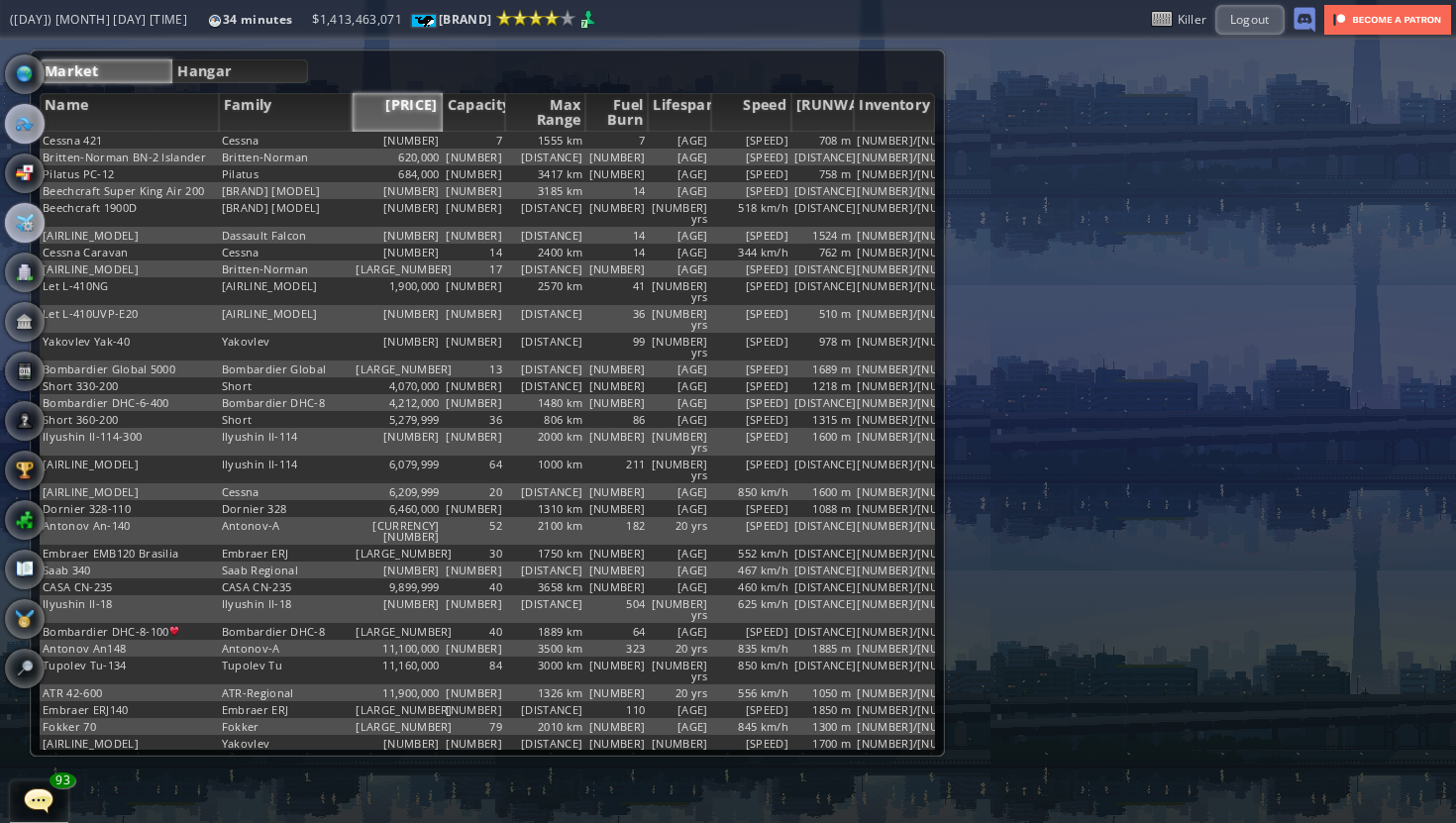 click at bounding box center (25, 124) 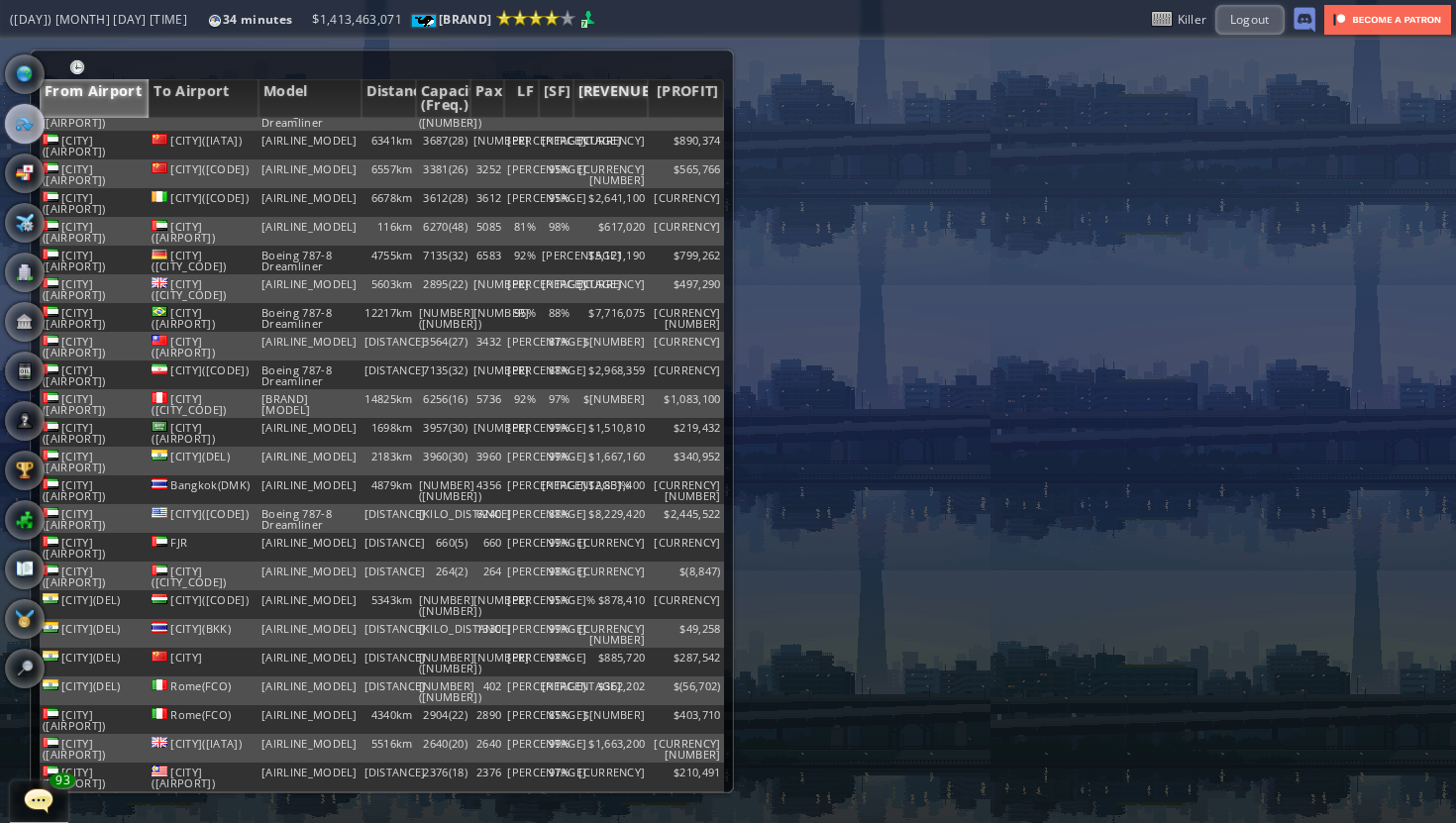 click on "[REVENUE]" at bounding box center (611, 98) 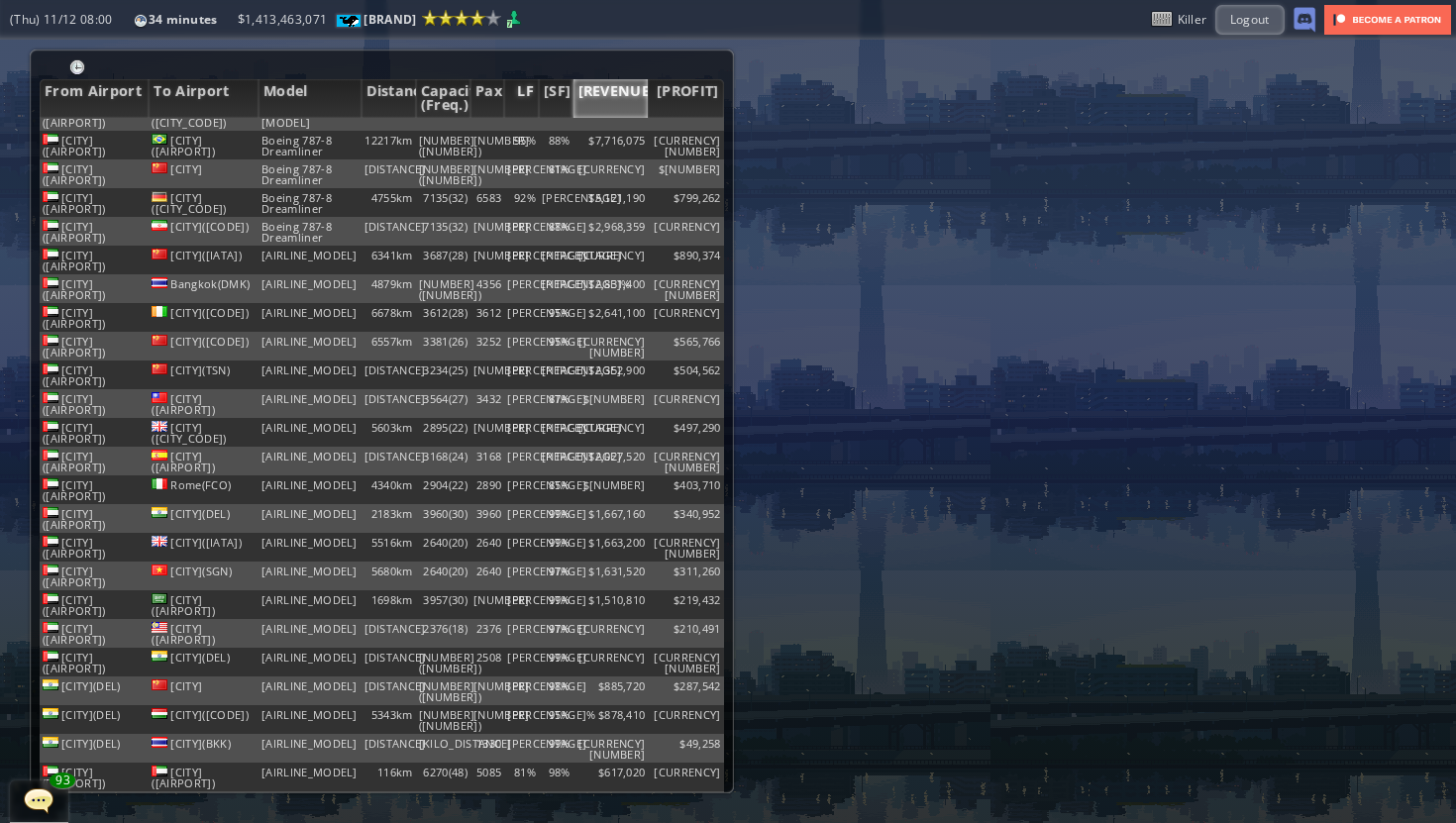 click on "LF" at bounding box center (521, 98) 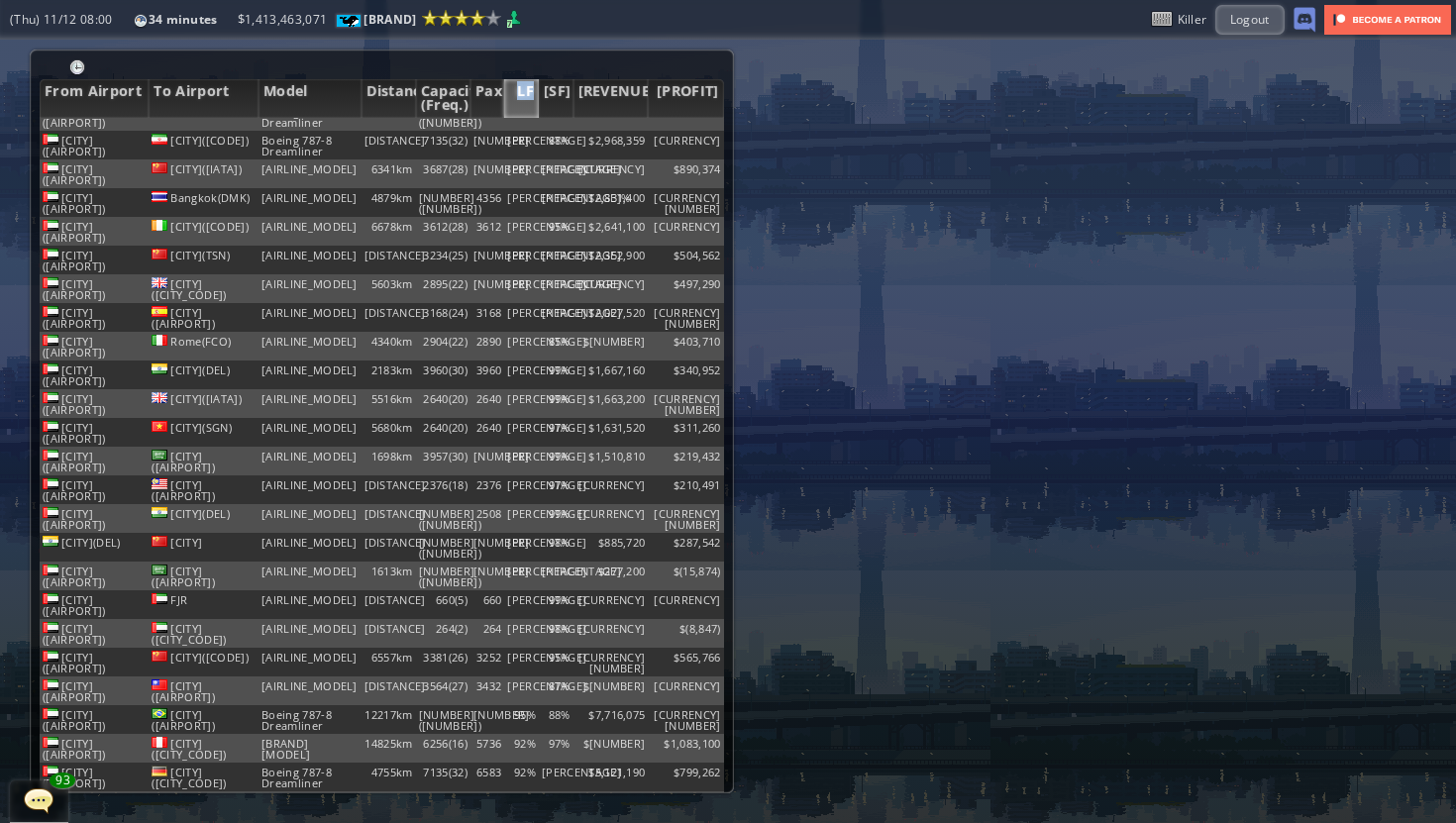 click on "LF" at bounding box center [521, 98] 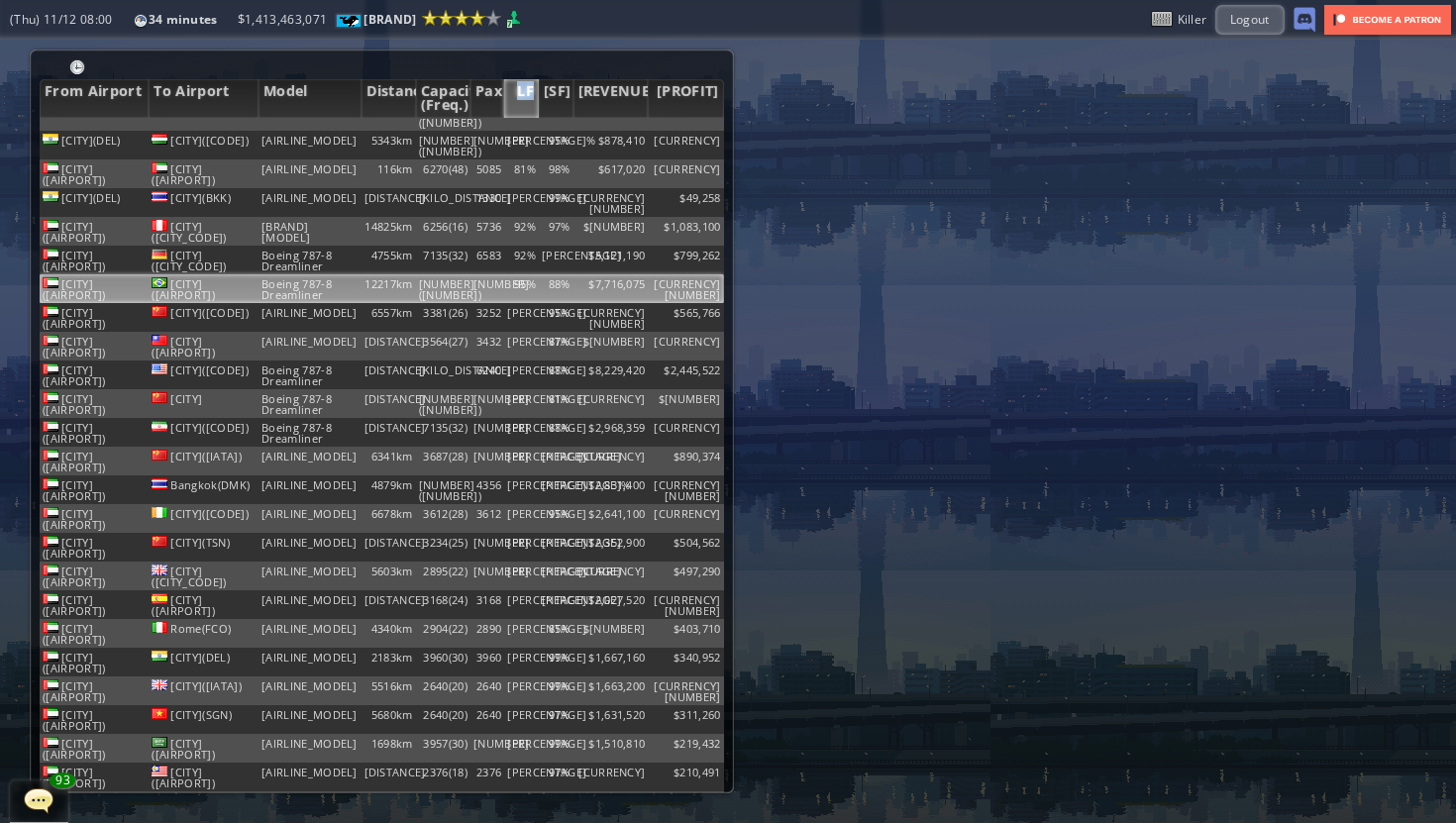 scroll, scrollTop: 0, scrollLeft: 0, axis: both 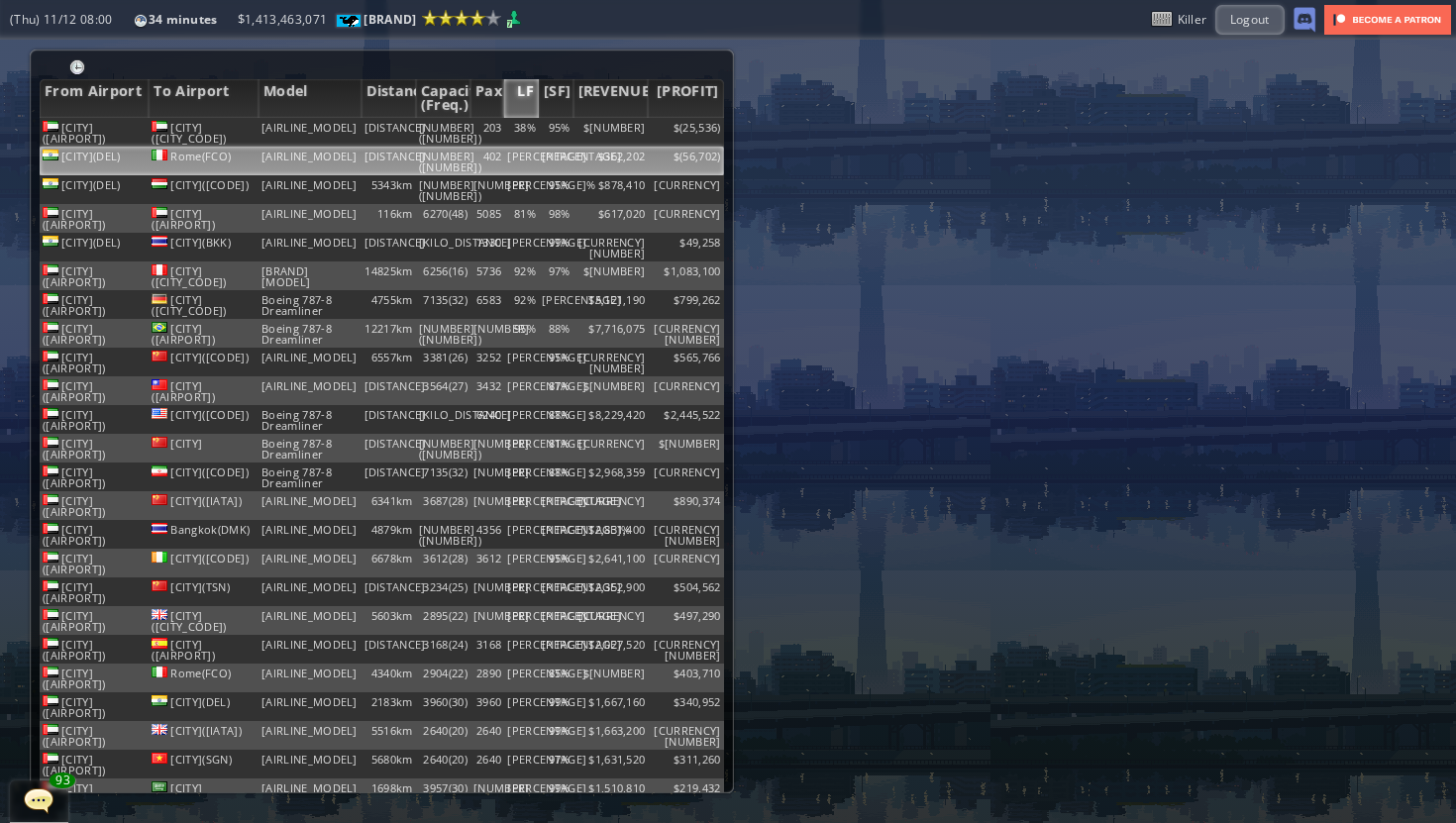 click on "[PERCENTAGE]" at bounding box center (521, 132) 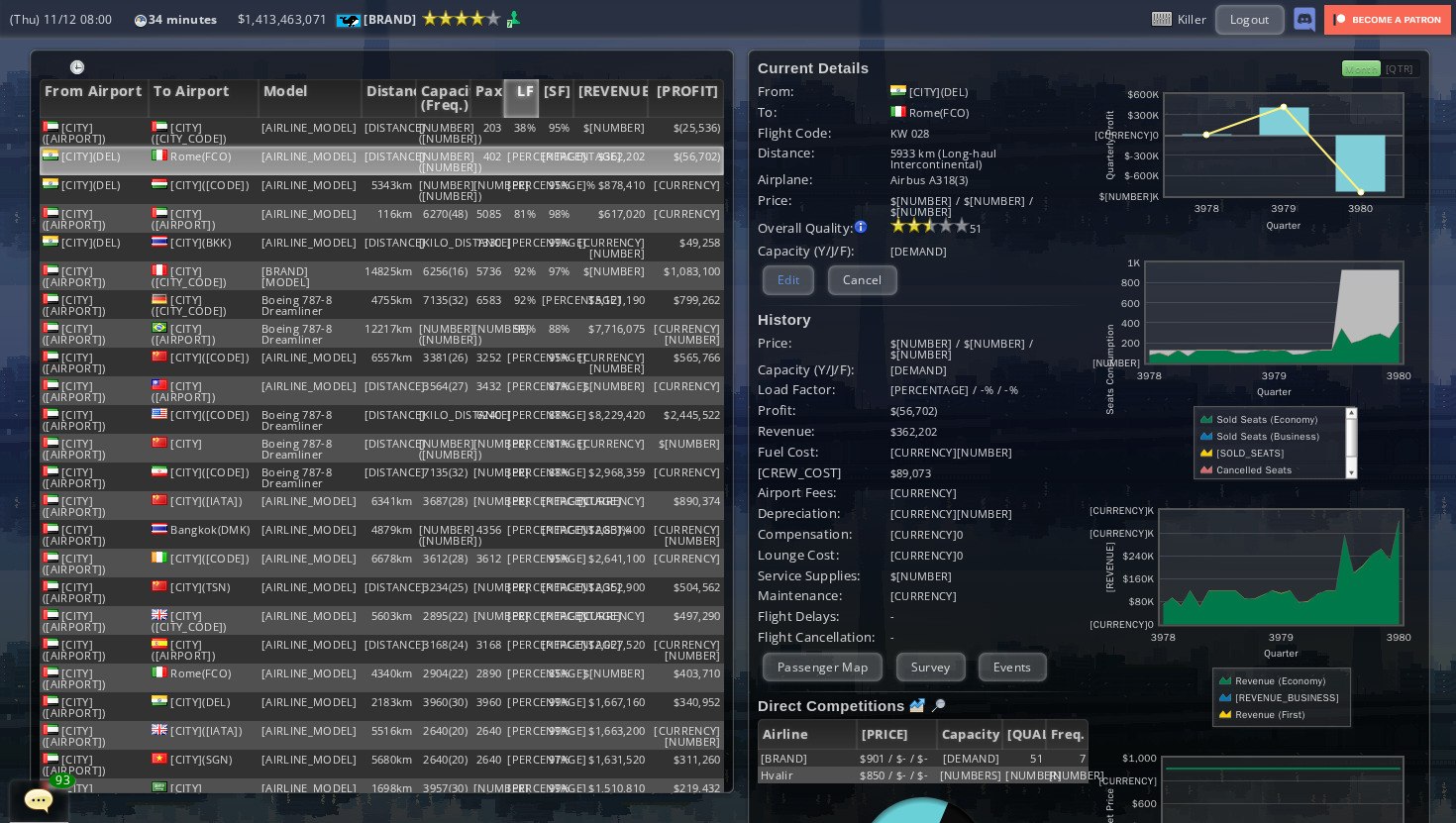 click on "Edit" at bounding box center (788, 279) 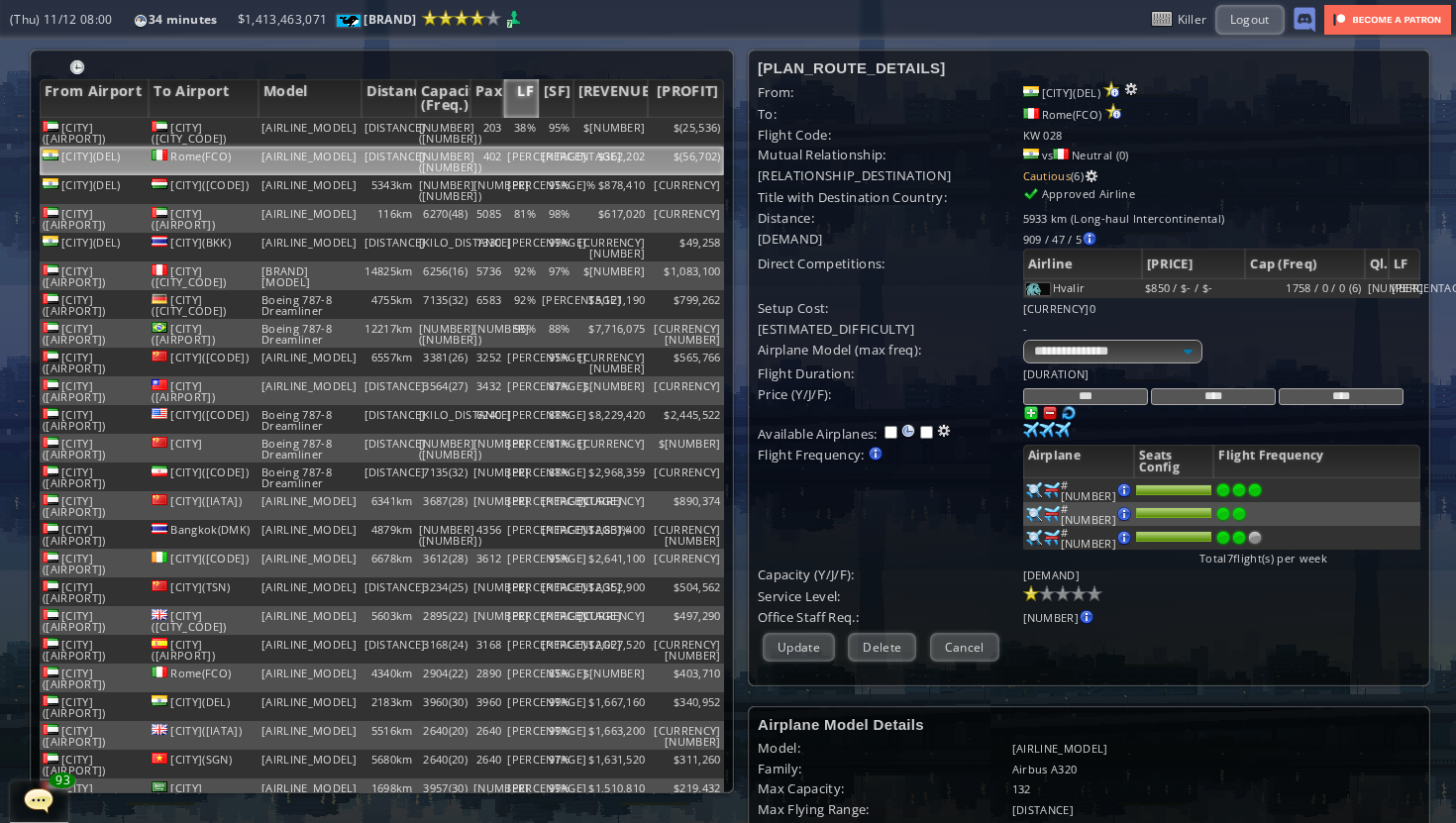 drag, startPoint x: 1113, startPoint y: 399, endPoint x: 987, endPoint y: 397, distance: 126.01587 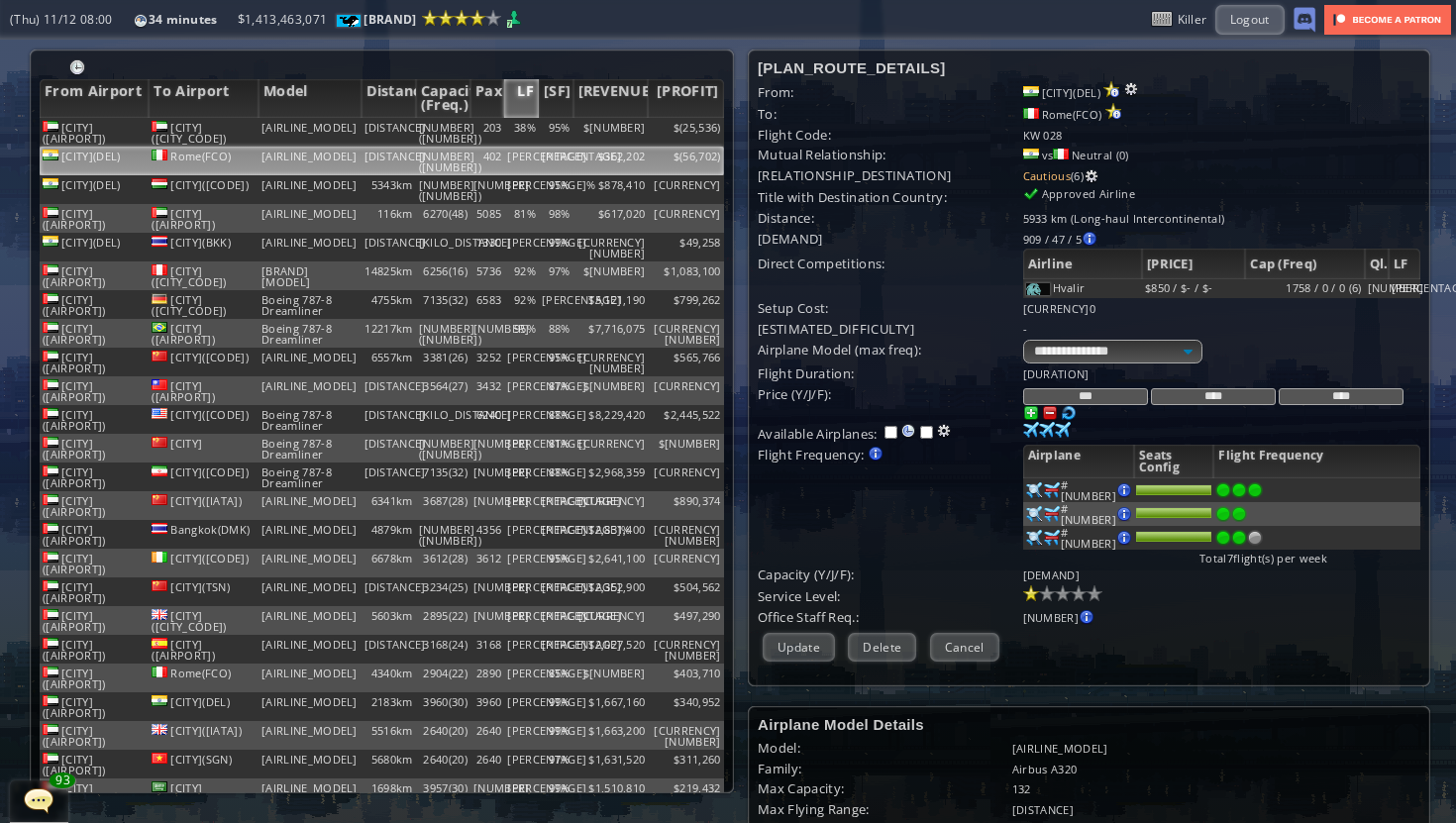 click on "Price (Y/J/F):
***
****
****" at bounding box center [1089, 403] 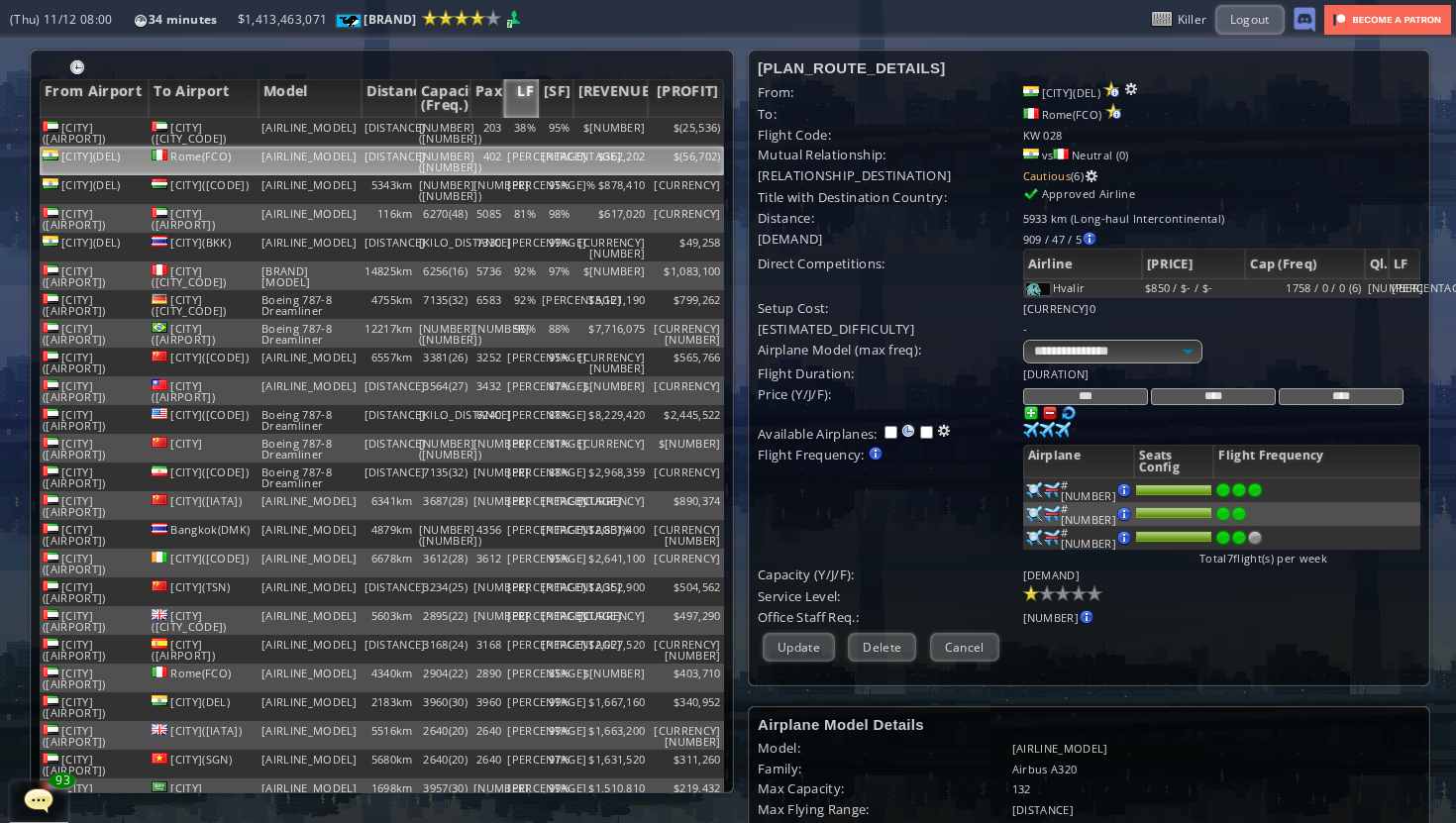 type on "***" 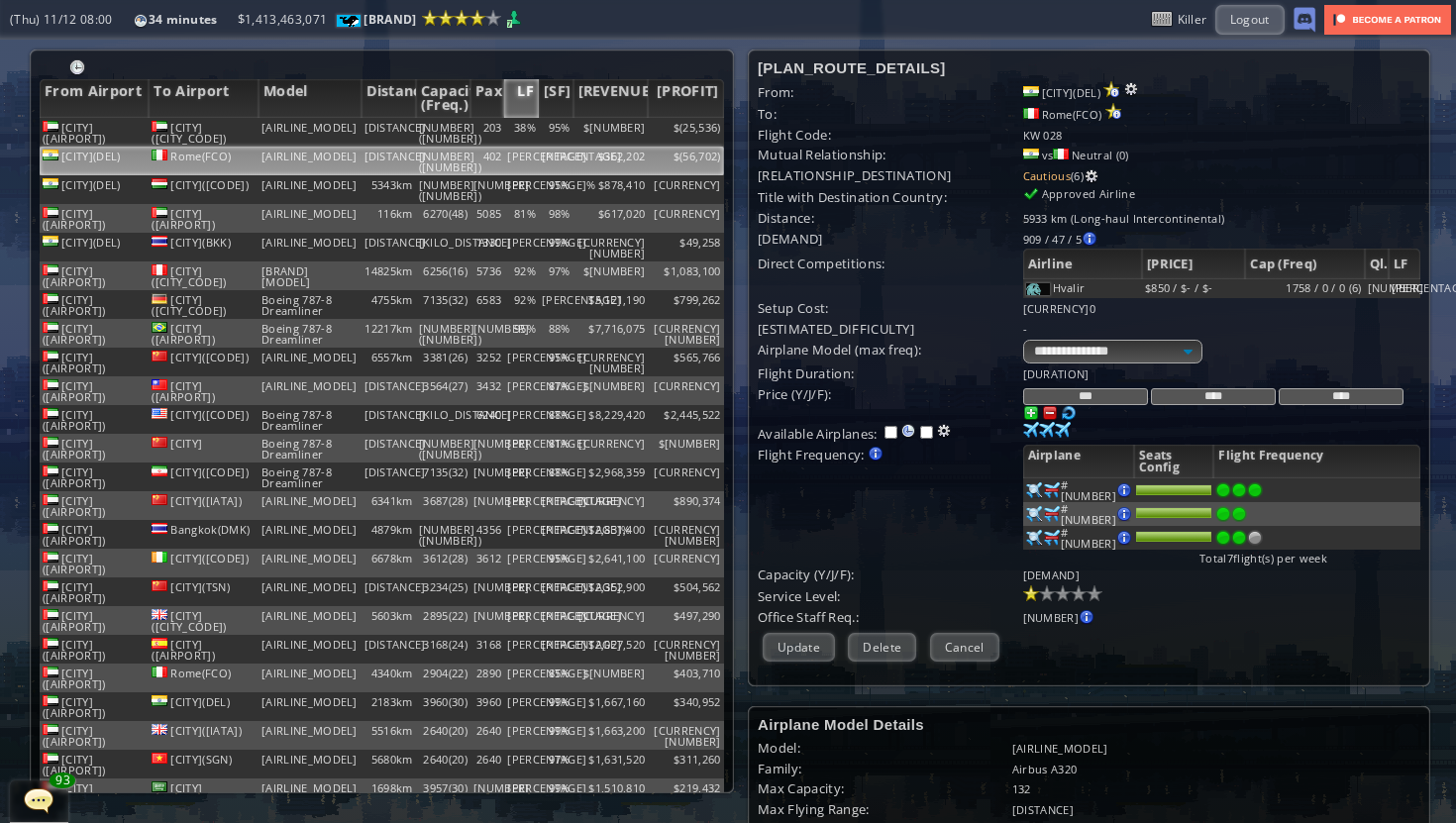 click on "Office Staff Req.:" at bounding box center [890, 373] 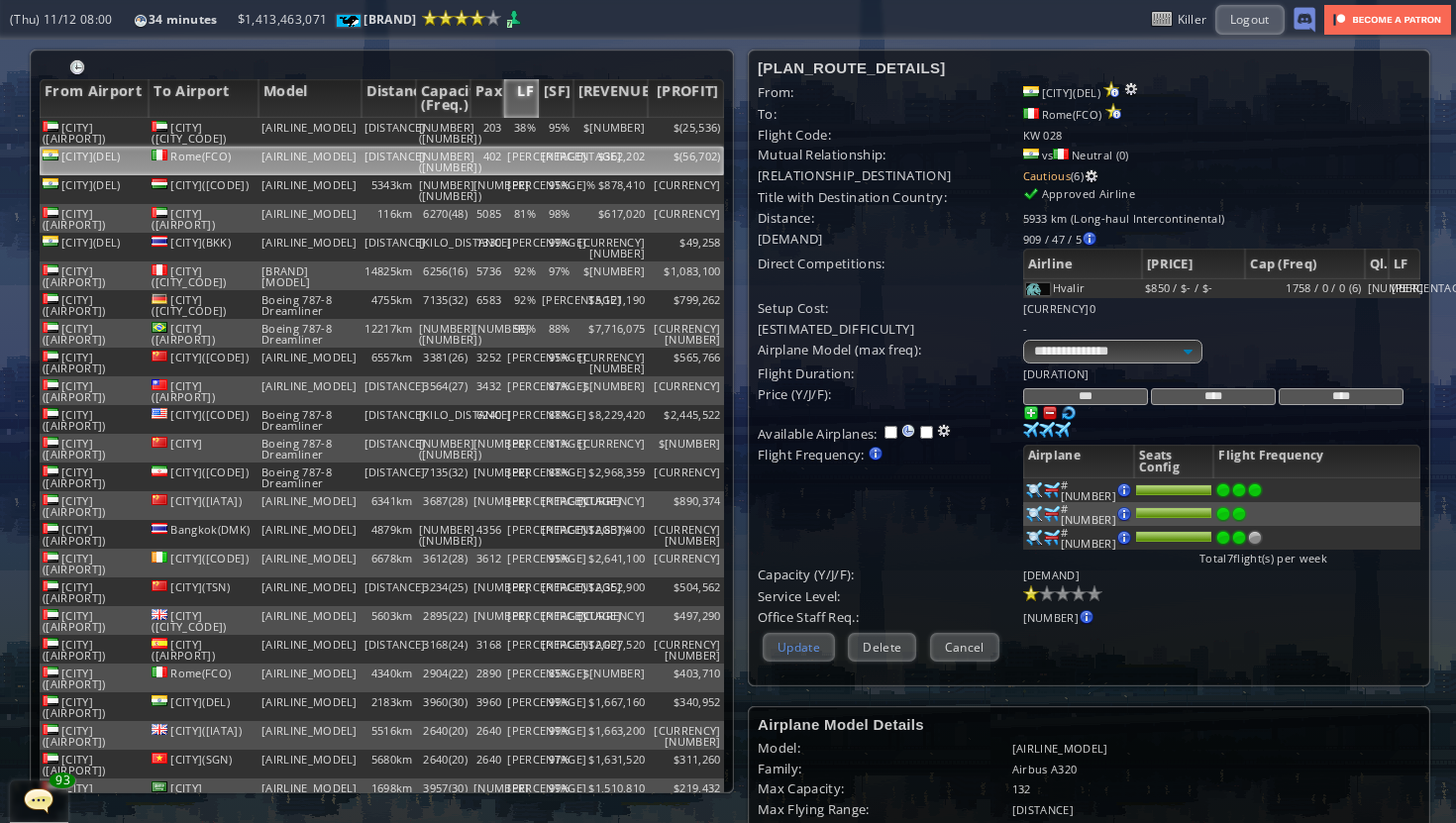click on "Update" at bounding box center [798, 647] 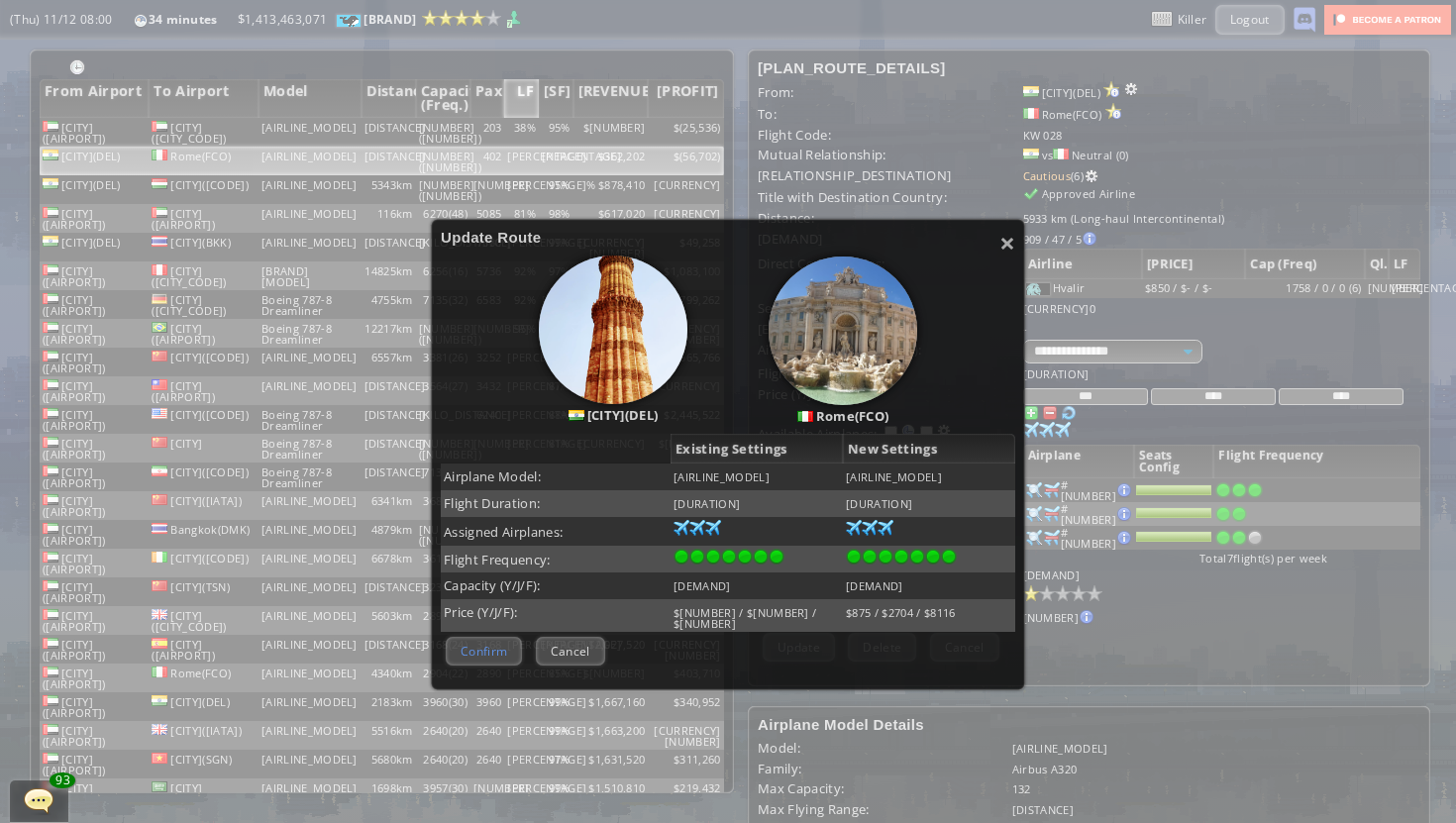 click on "Confirm" at bounding box center [483, 651] 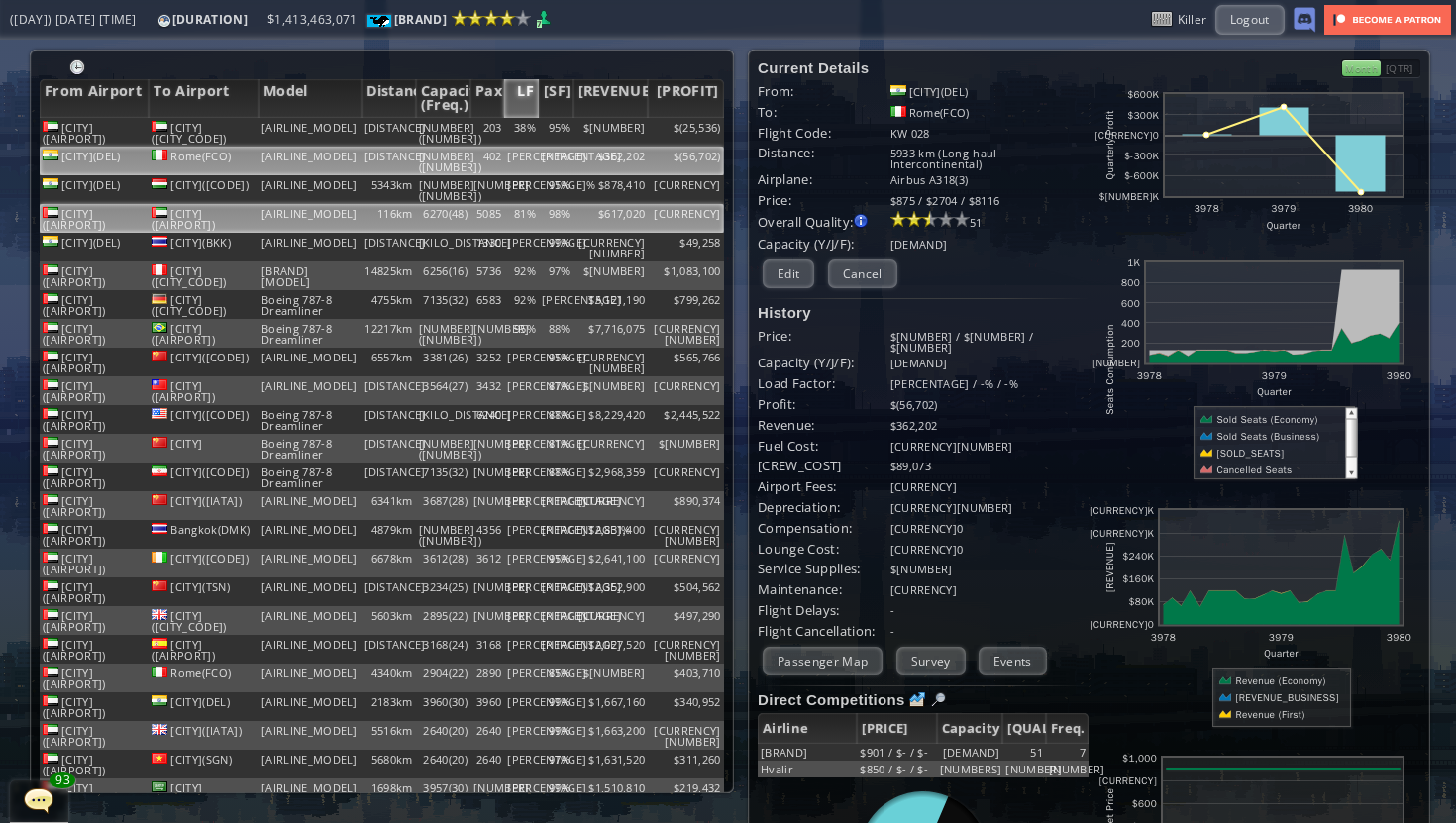 click on "98%" at bounding box center (556, 132) 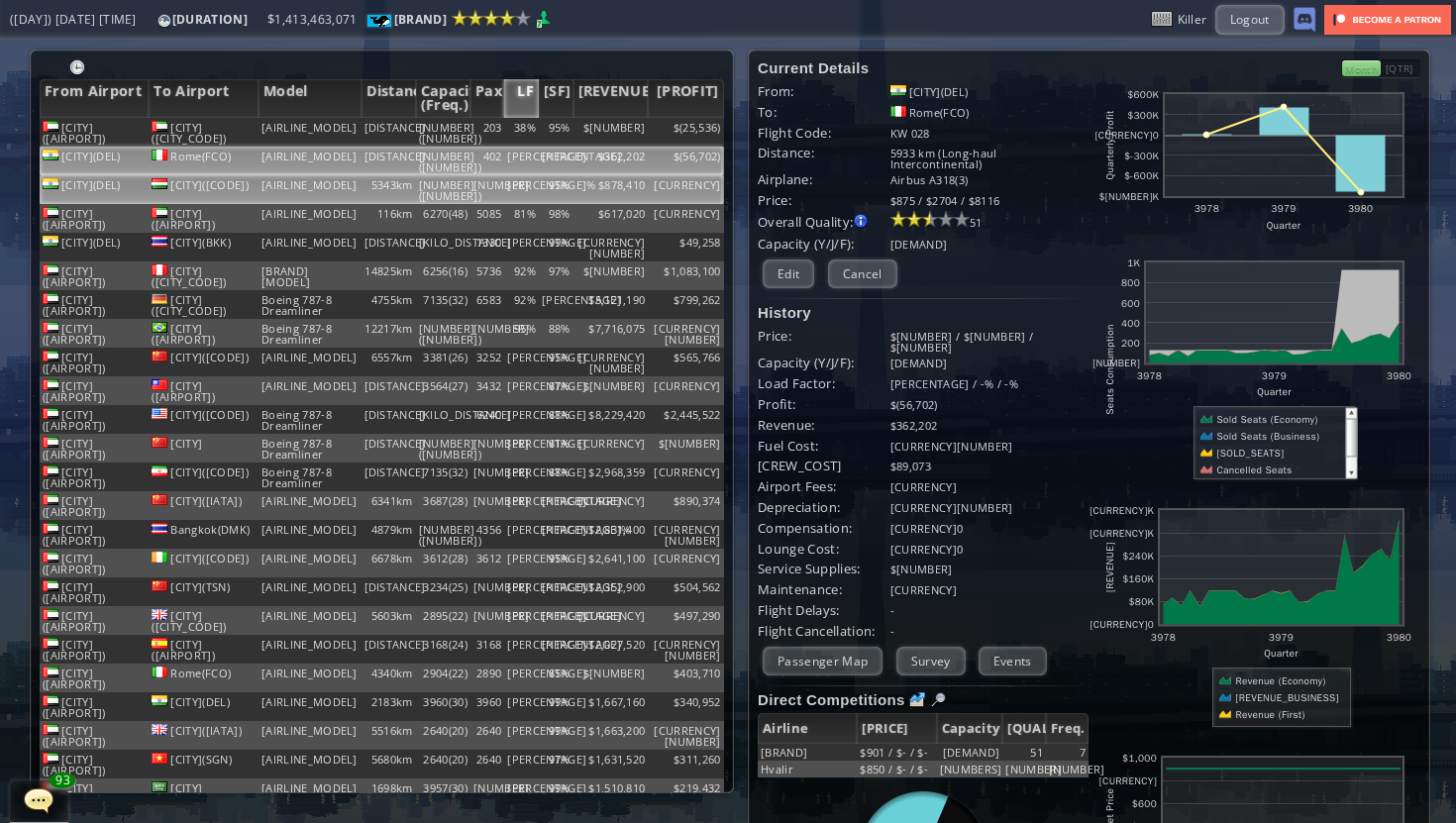 click on "95%" at bounding box center (556, 132) 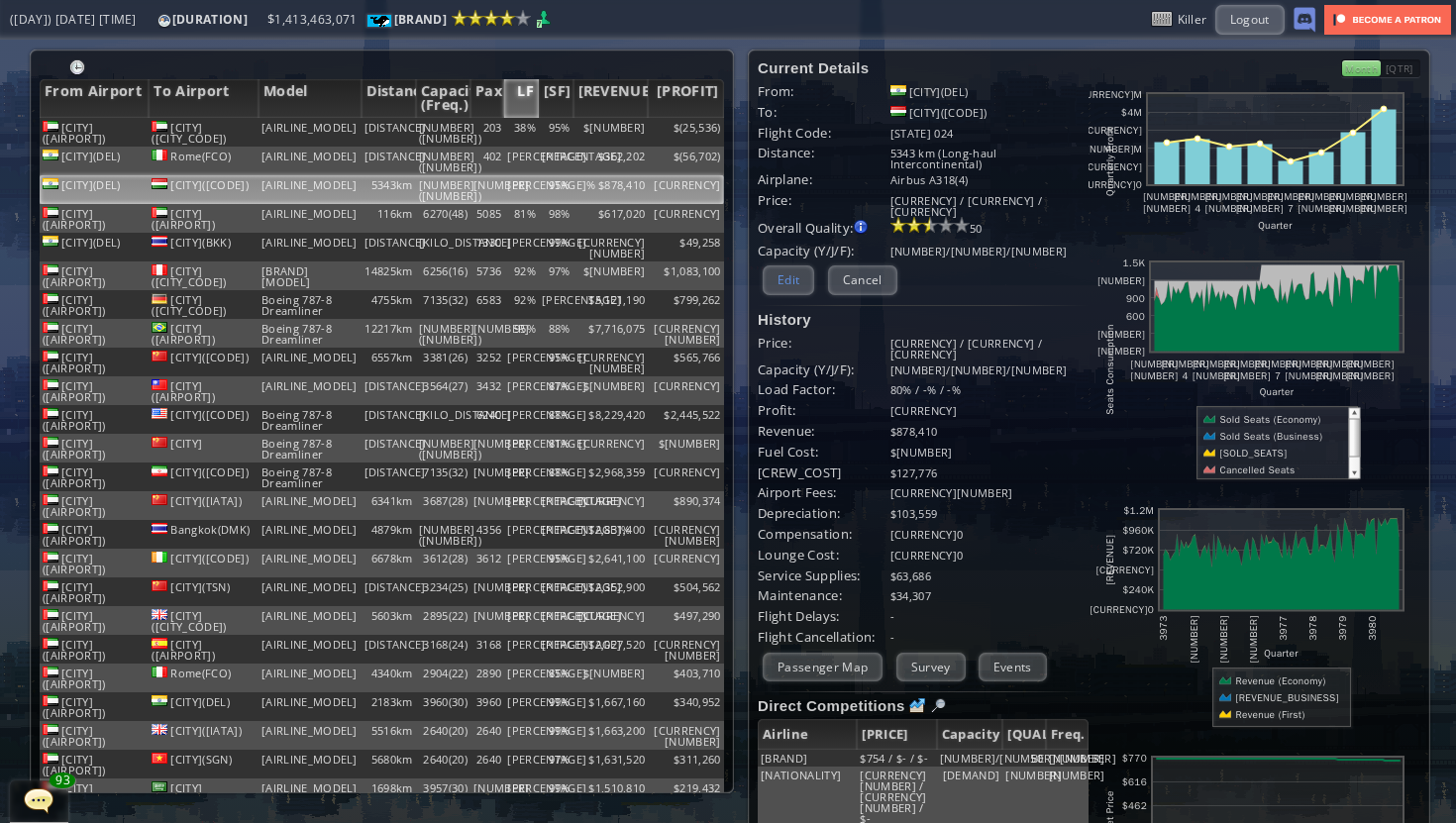 click on "Edit" at bounding box center [788, 279] 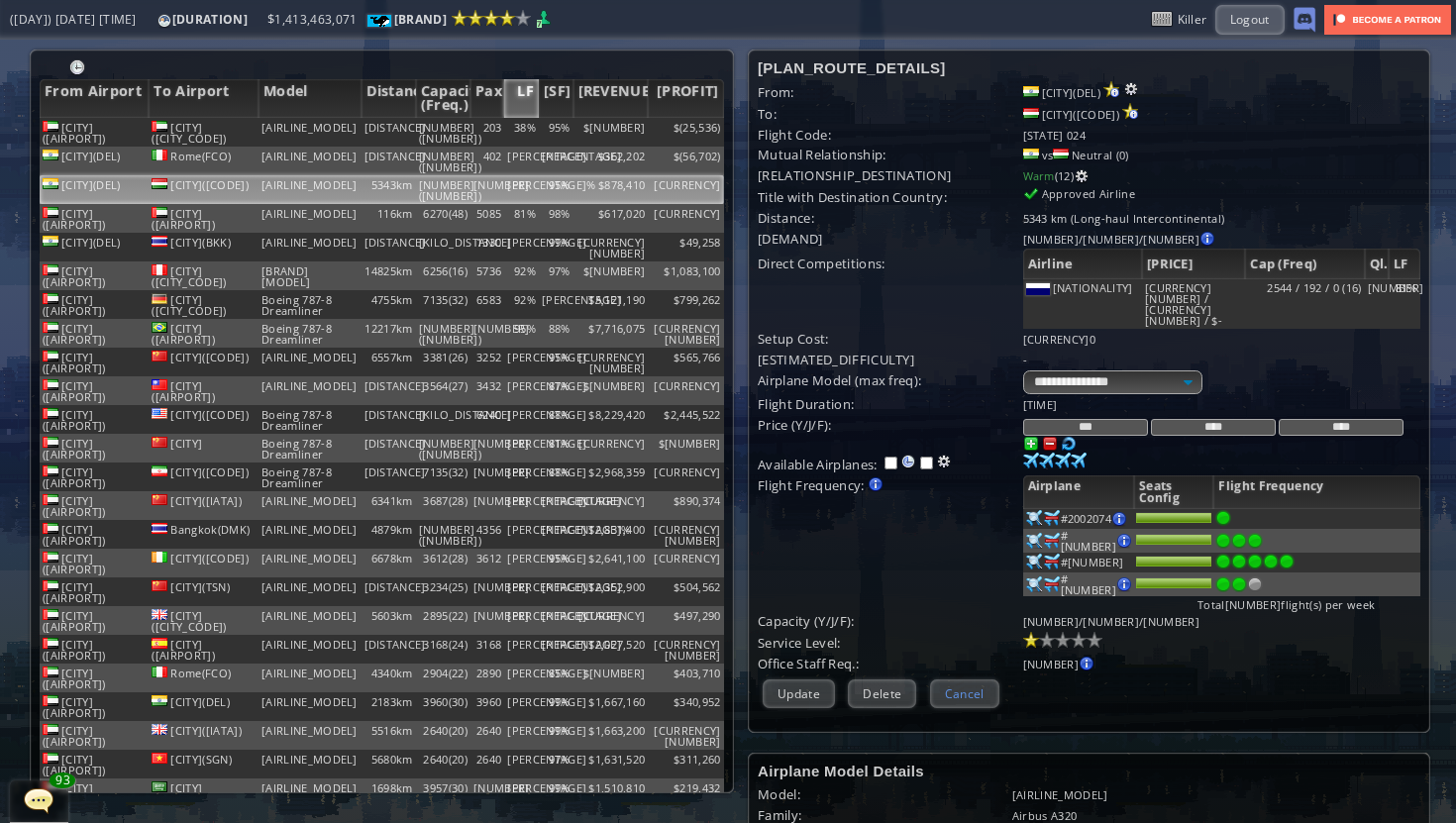 click on "Cancel" at bounding box center [965, 693] 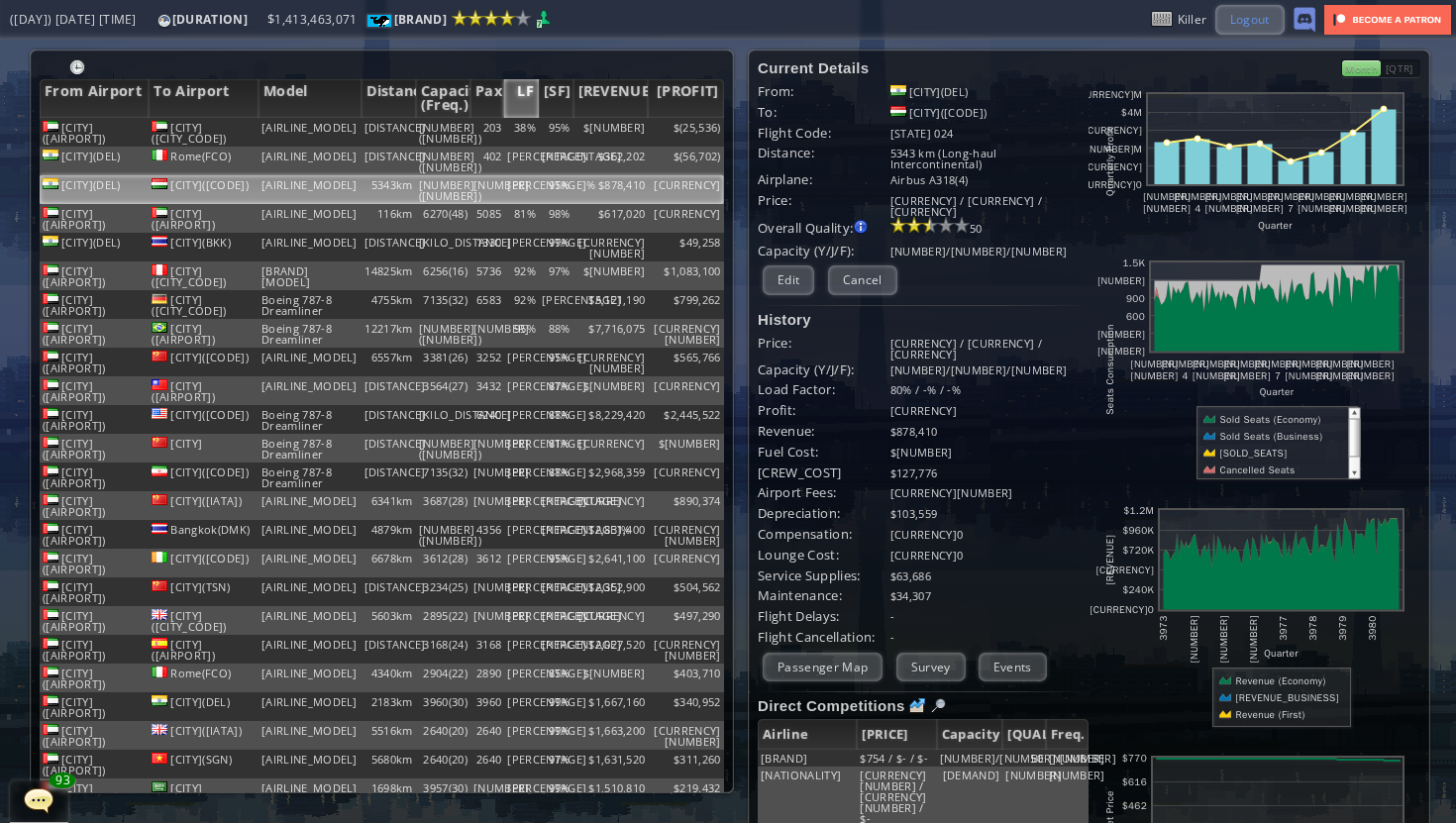 click on "Logout" at bounding box center (1250, 19) 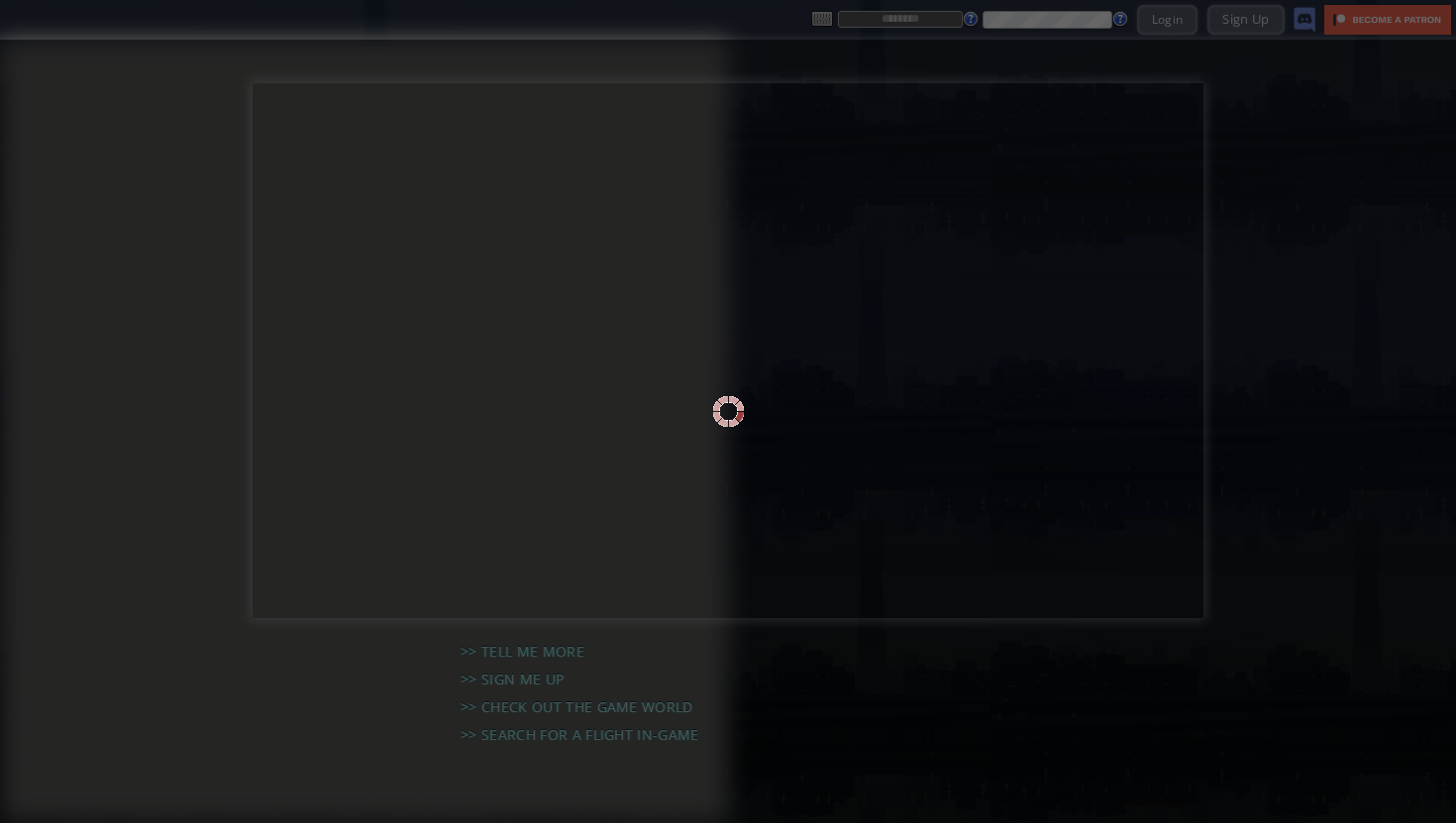 scroll, scrollTop: 0, scrollLeft: 0, axis: both 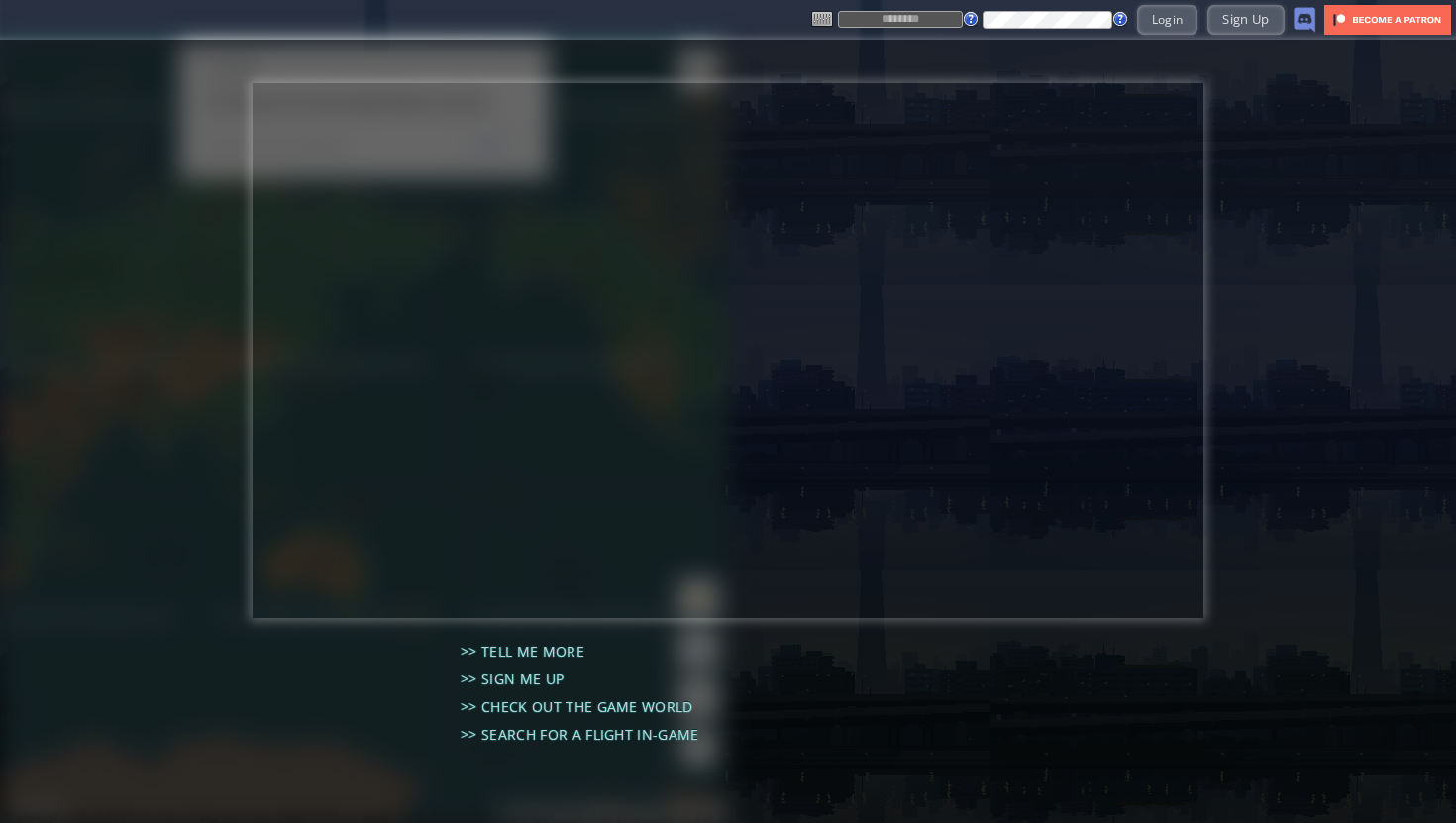 click on "Login
Sign Up" at bounding box center (1064, 19) 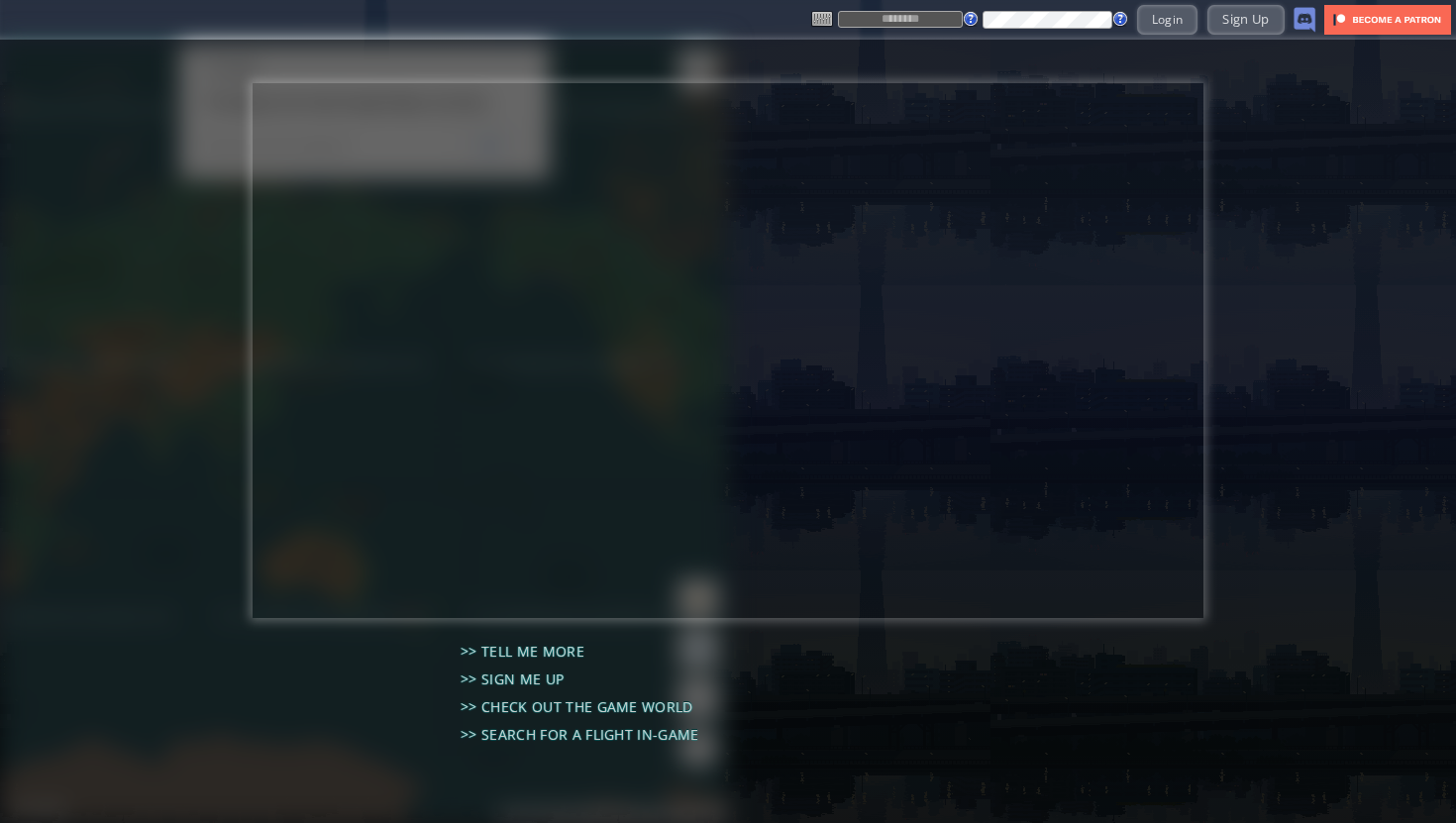 click on "Login
Sign Up" at bounding box center (1064, 19) 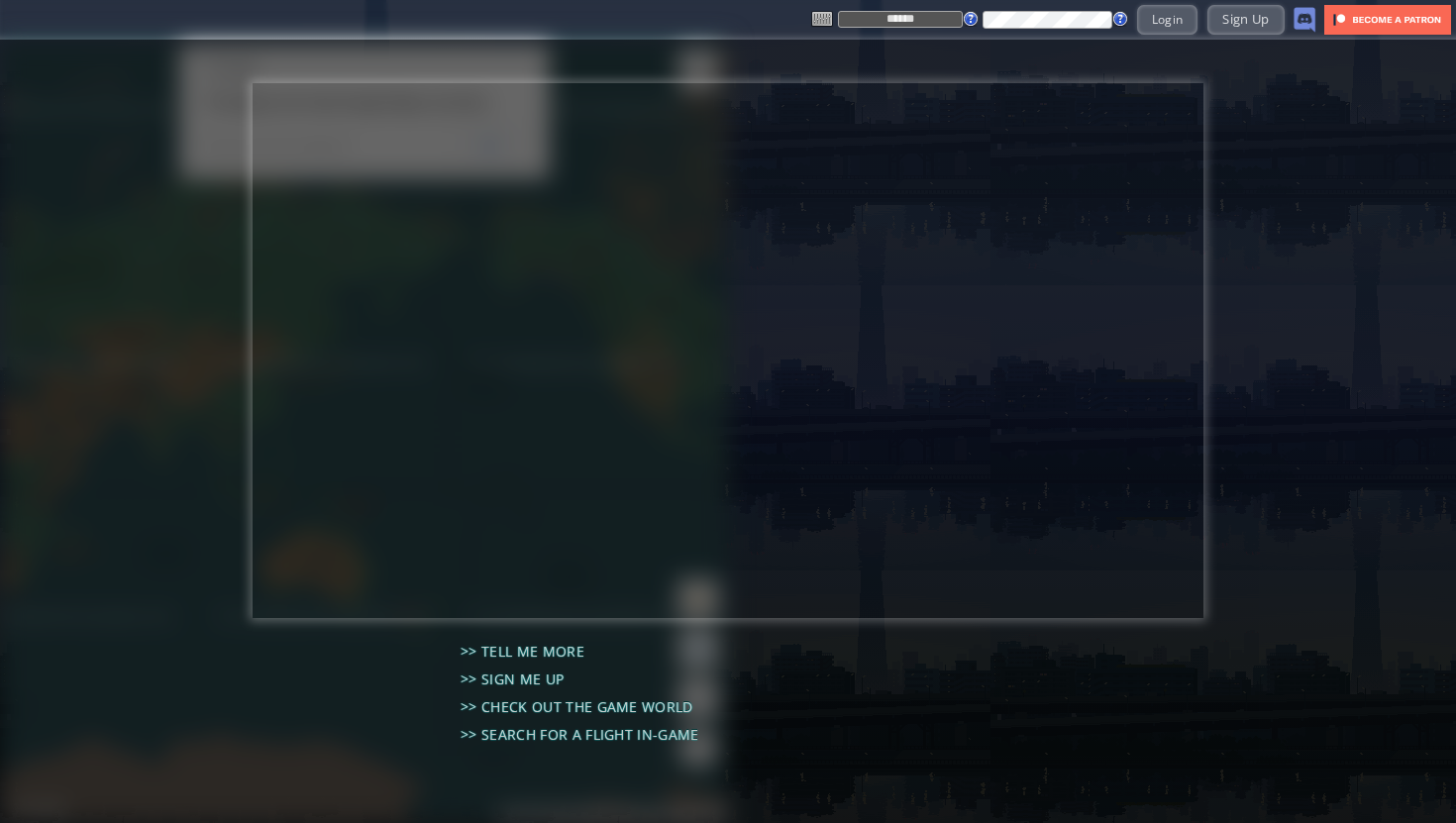click on "******
Login
Sign Up" at bounding box center [1064, 19] 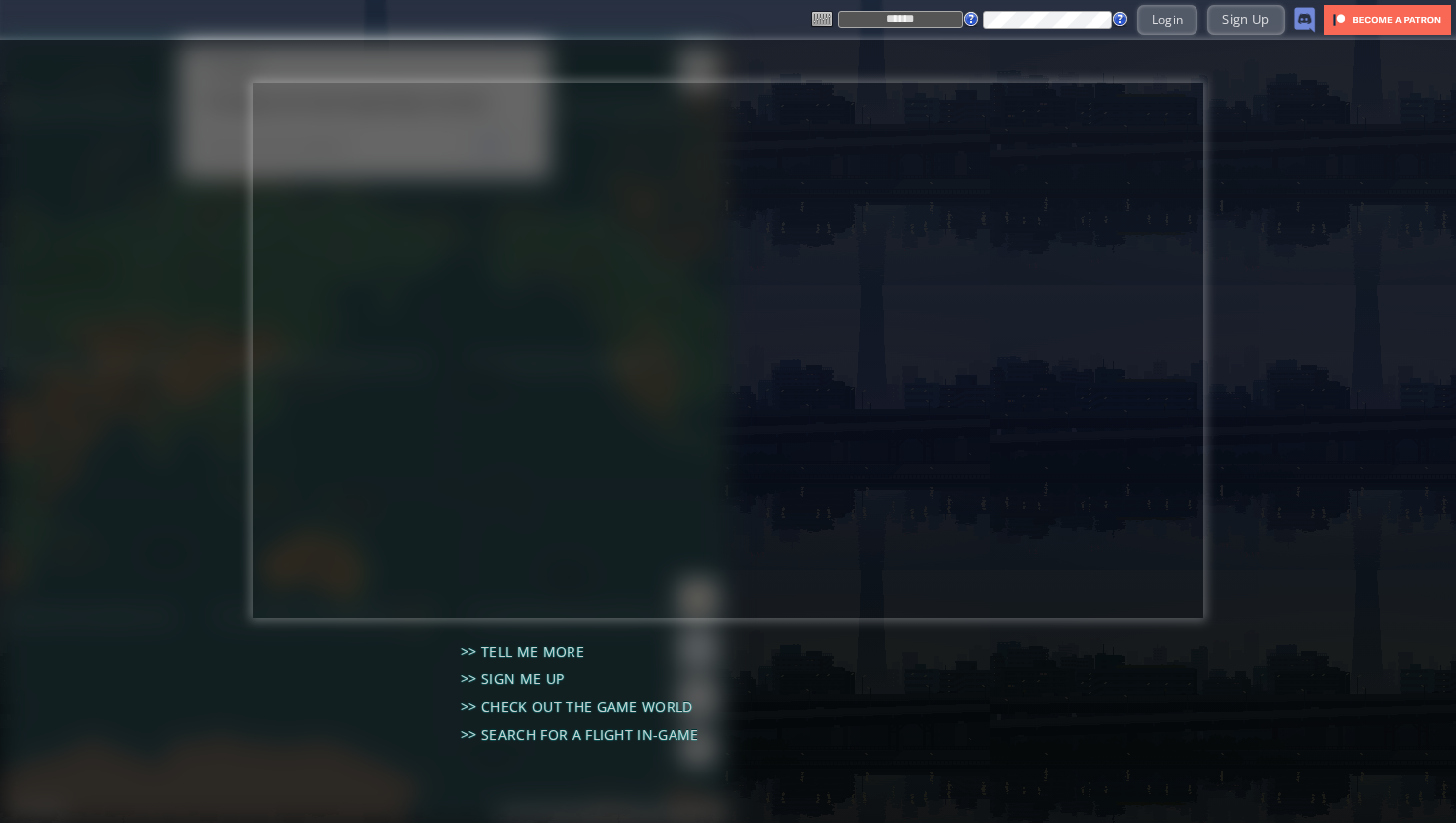 click on "******" at bounding box center (900, 19) 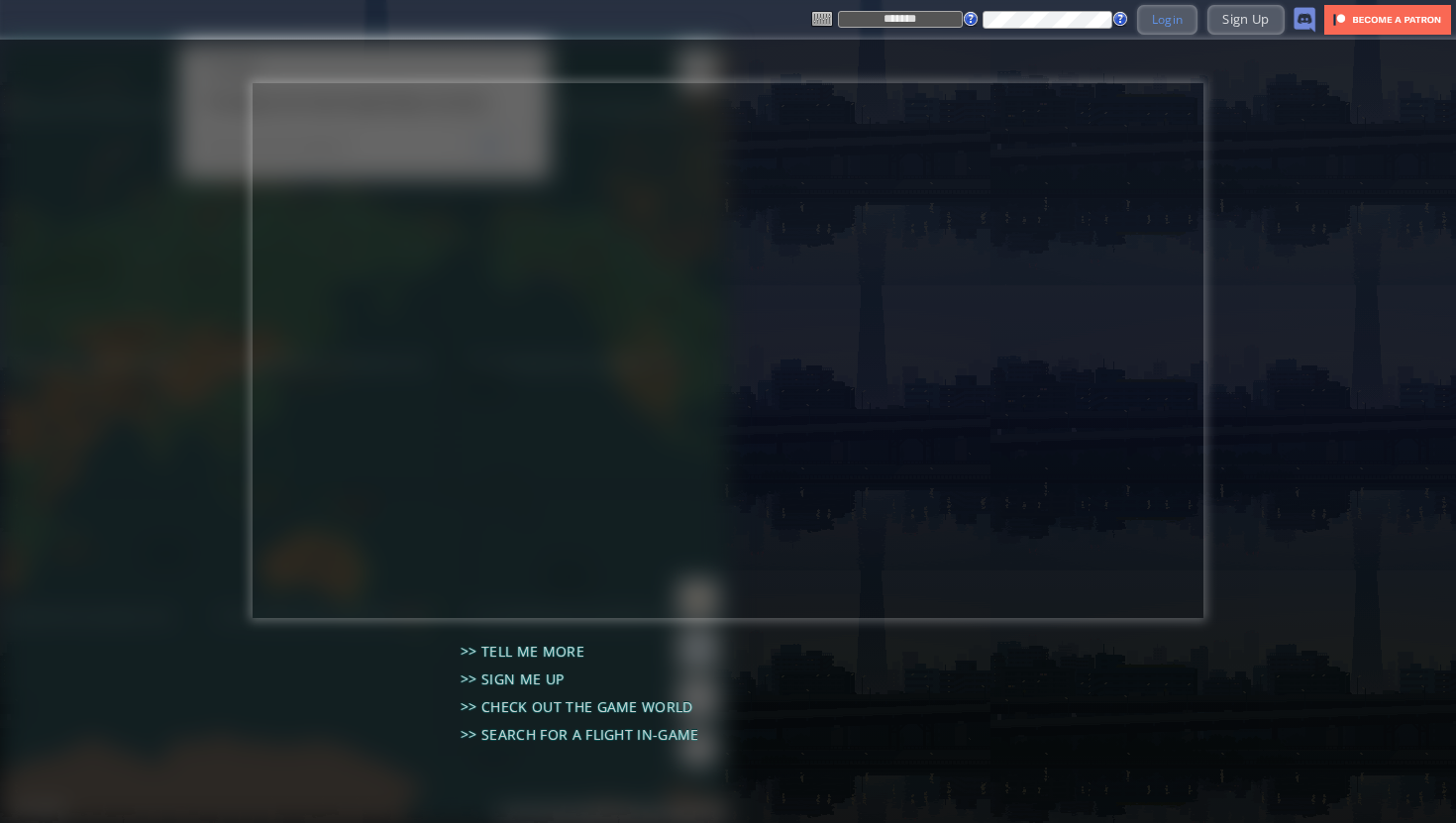 type on "*******" 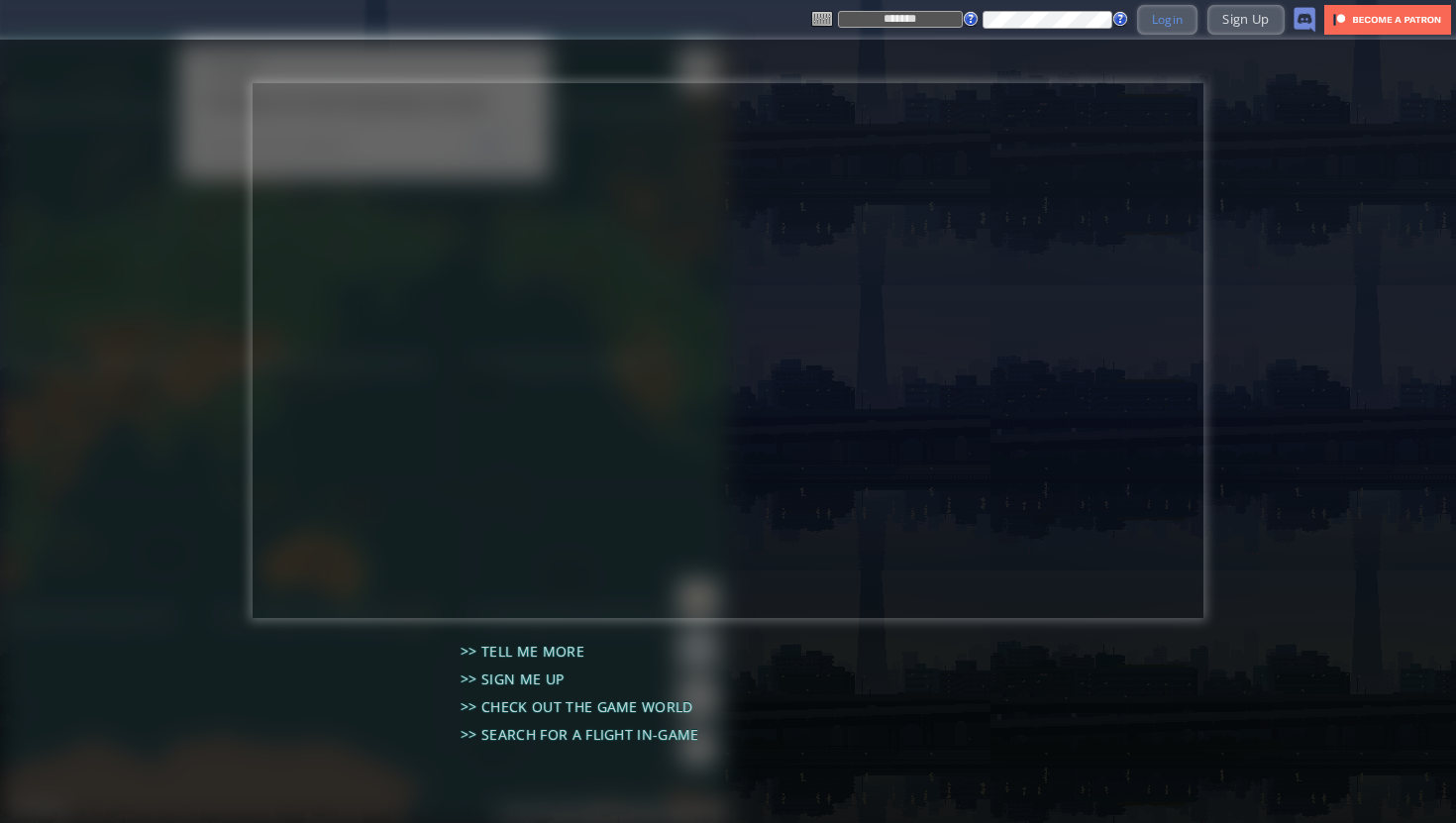 click on "Login" at bounding box center [1168, 19] 